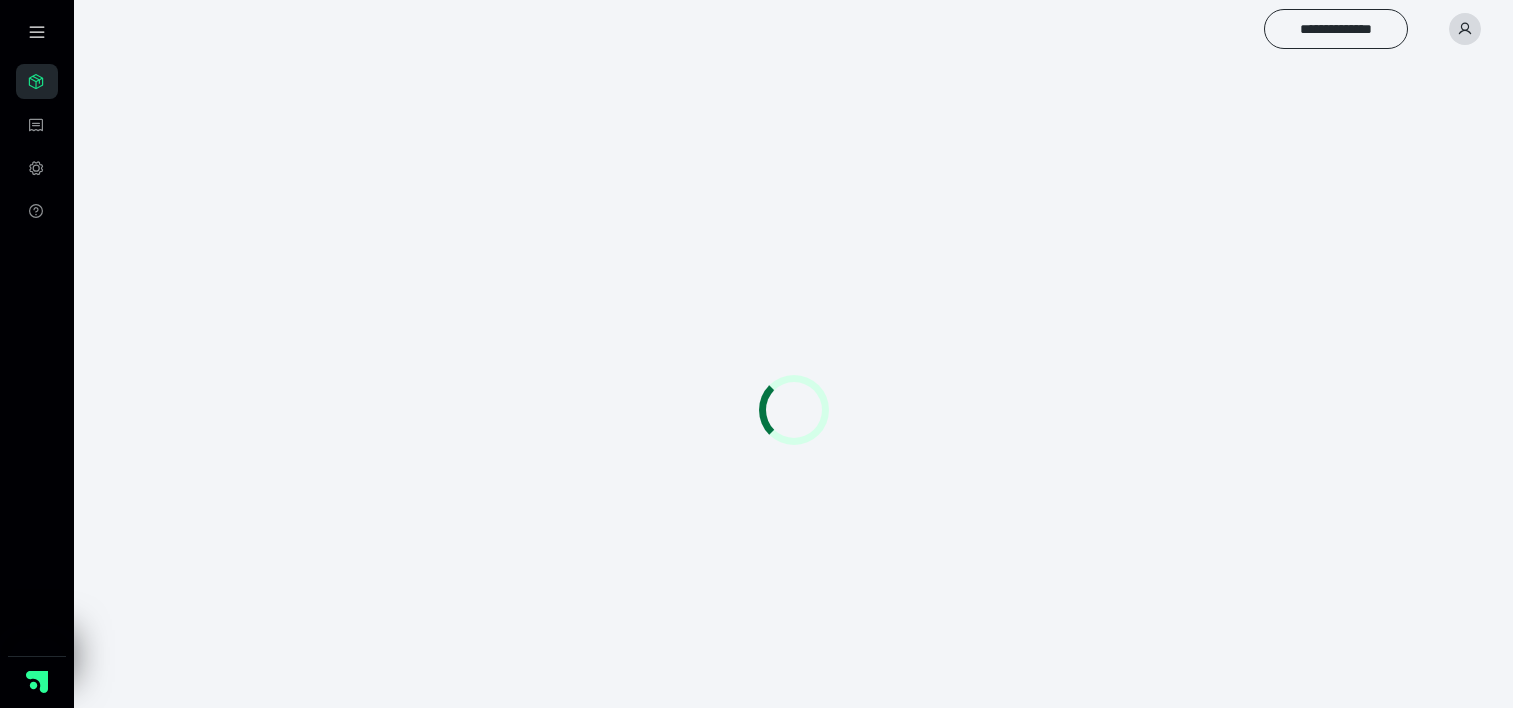 scroll, scrollTop: 0, scrollLeft: 0, axis: both 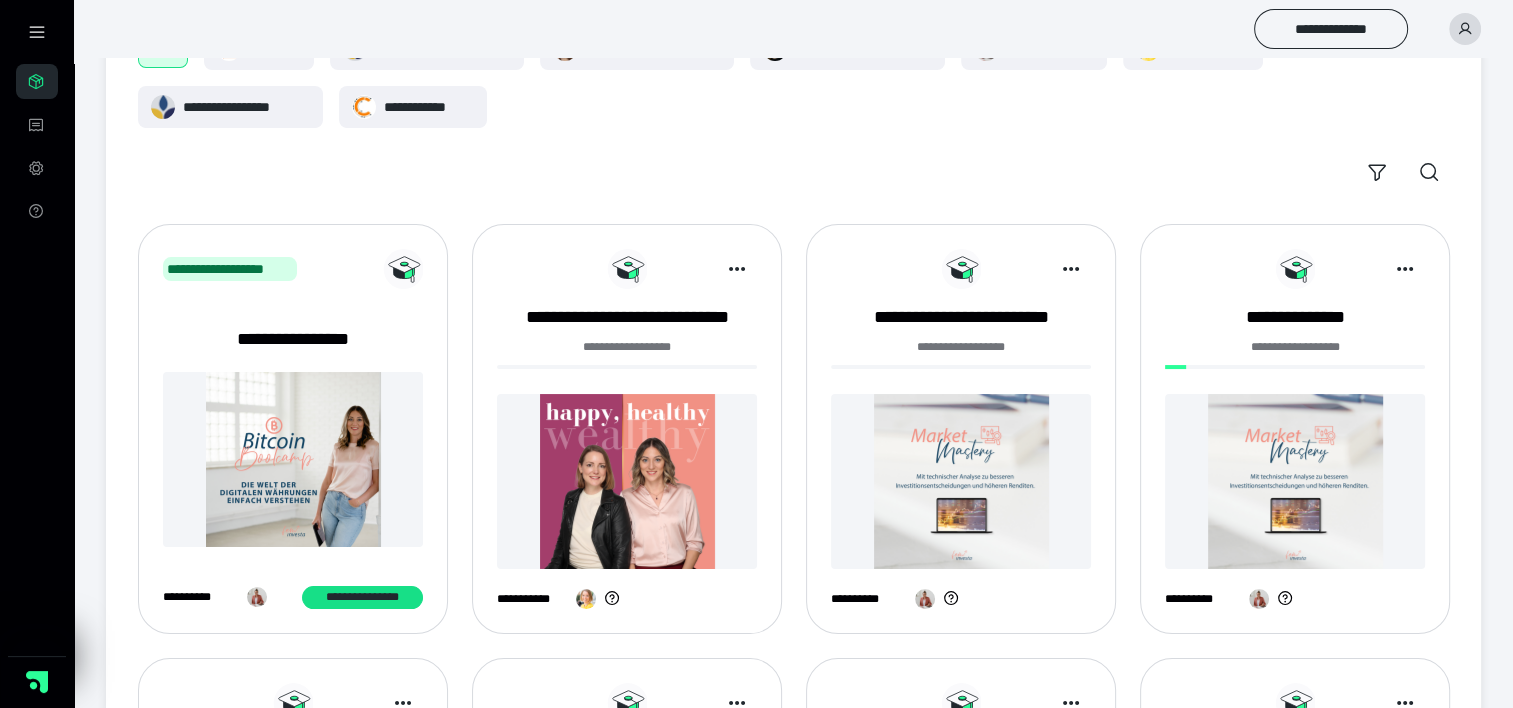 click on "**********" at bounding box center (793, 110) 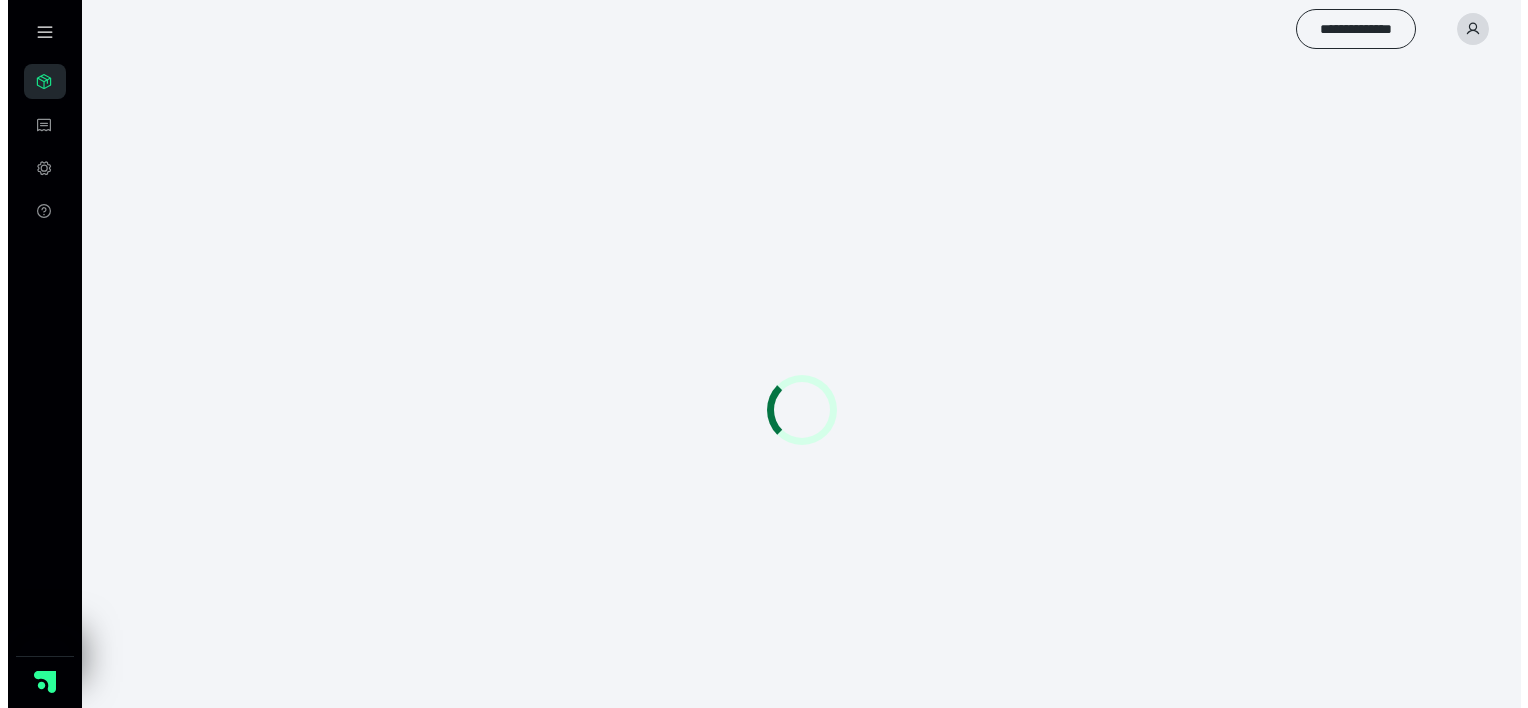 scroll, scrollTop: 0, scrollLeft: 0, axis: both 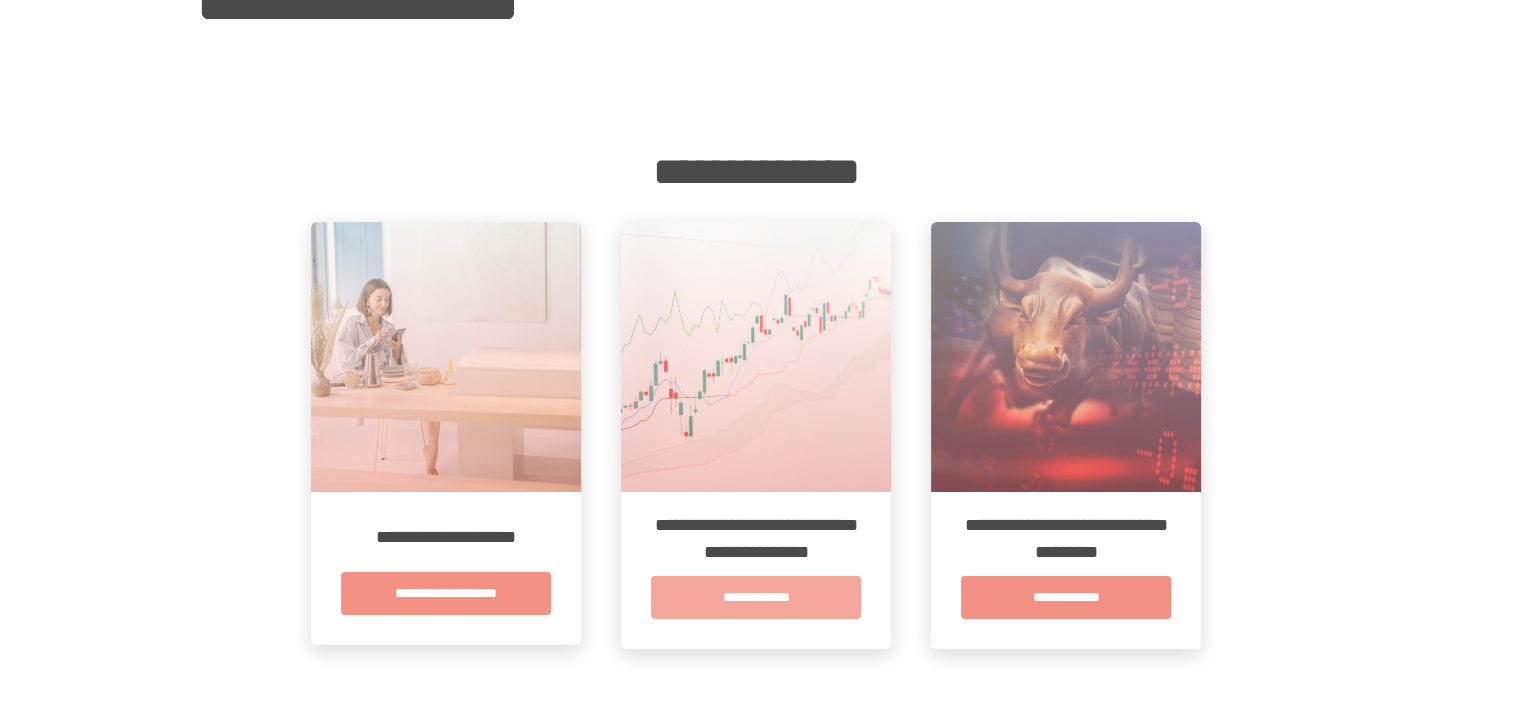 click on "**********" at bounding box center (756, 597) 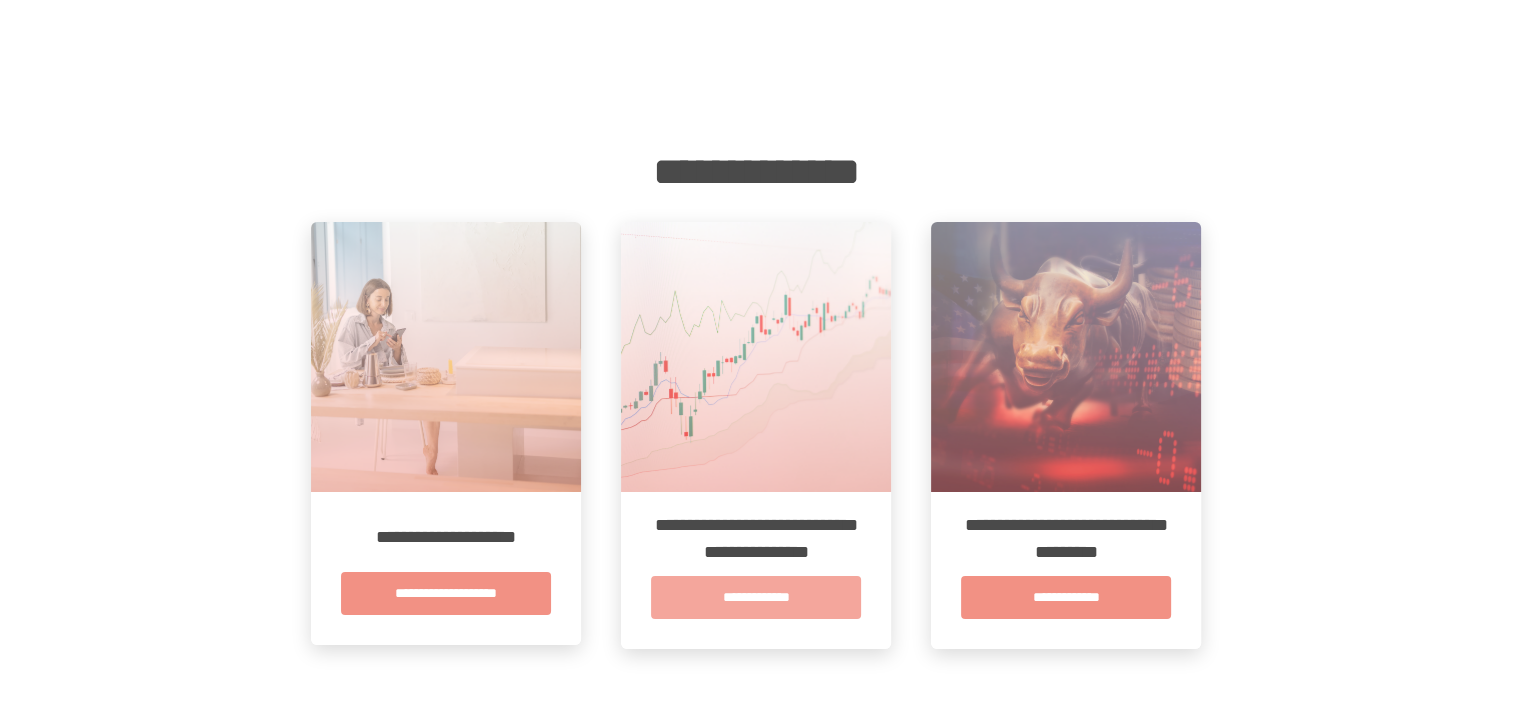 scroll, scrollTop: 0, scrollLeft: 0, axis: both 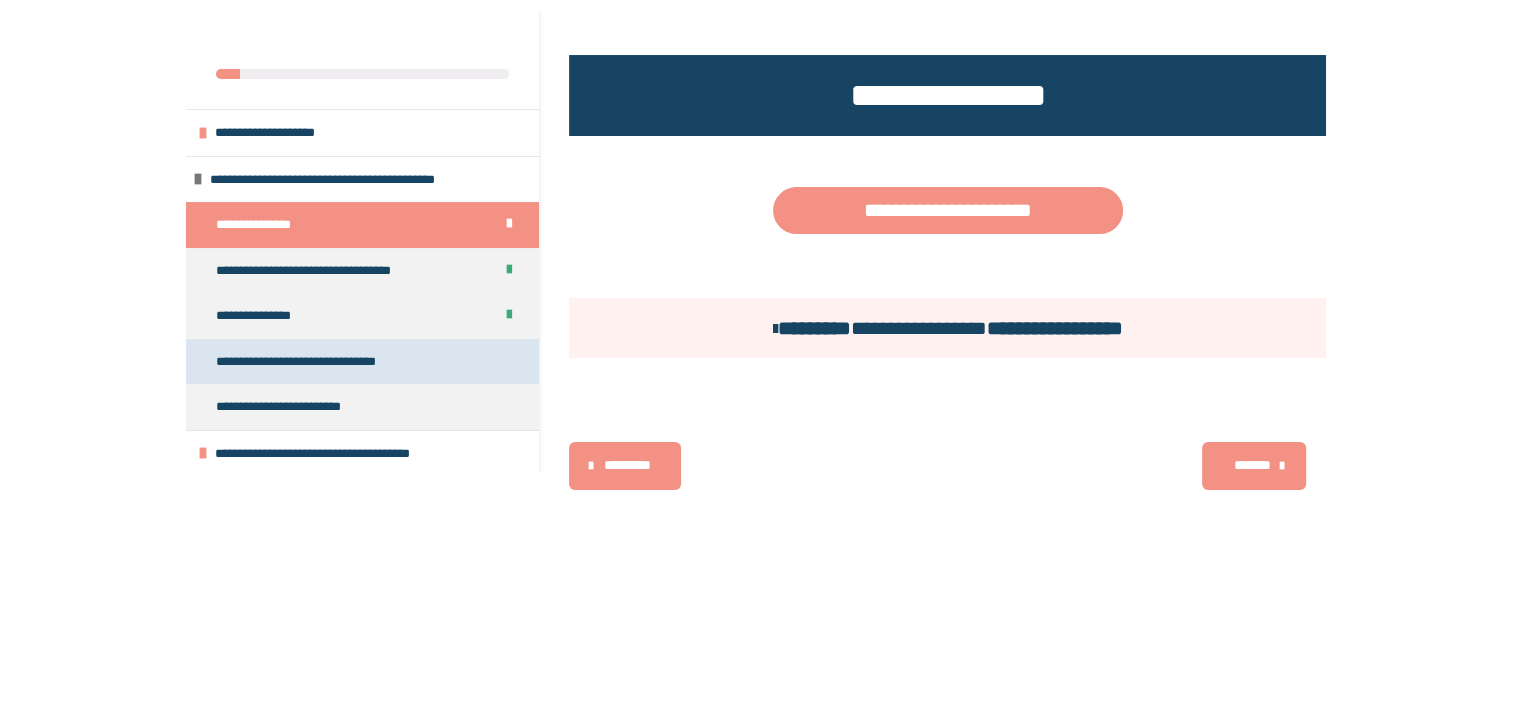 click on "**********" at bounding box center [362, 362] 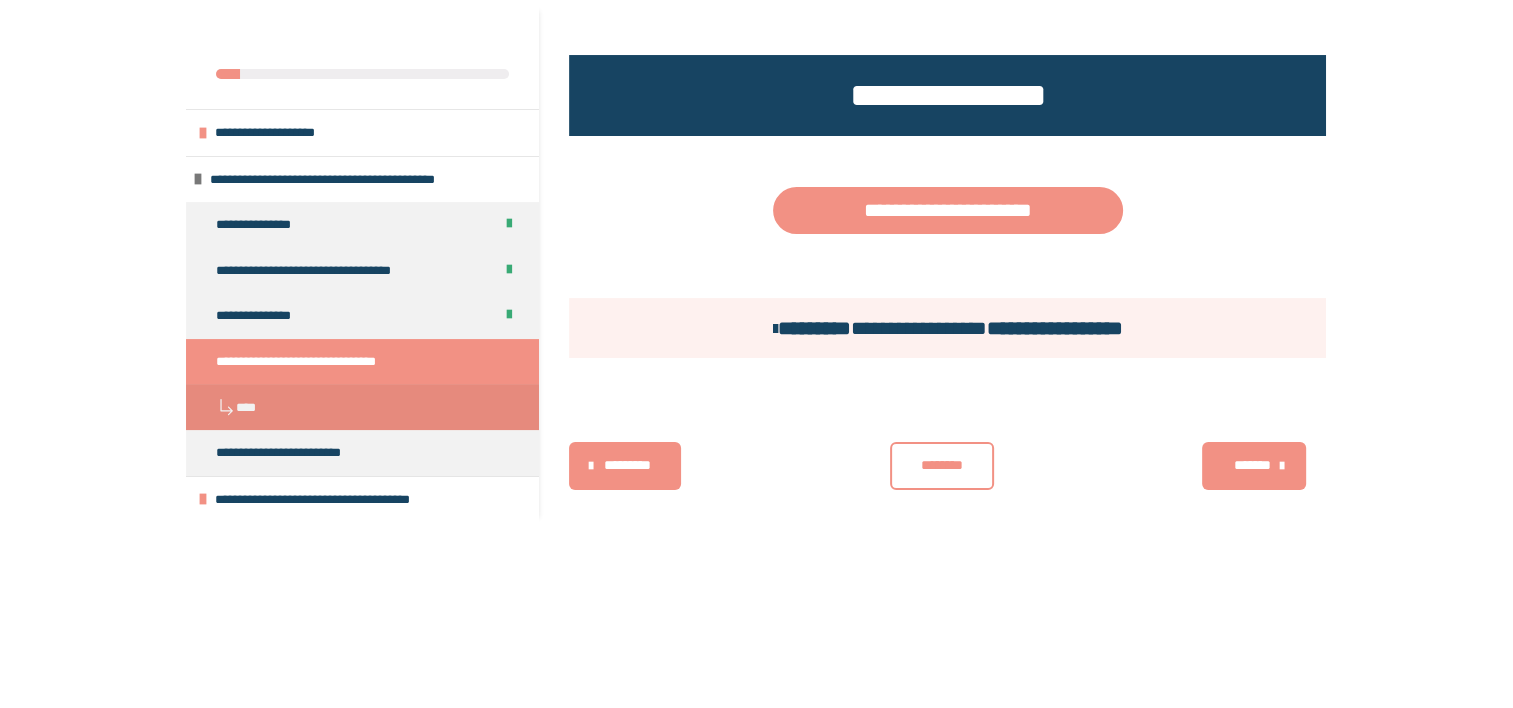 click on "**********" at bounding box center (308, 362) 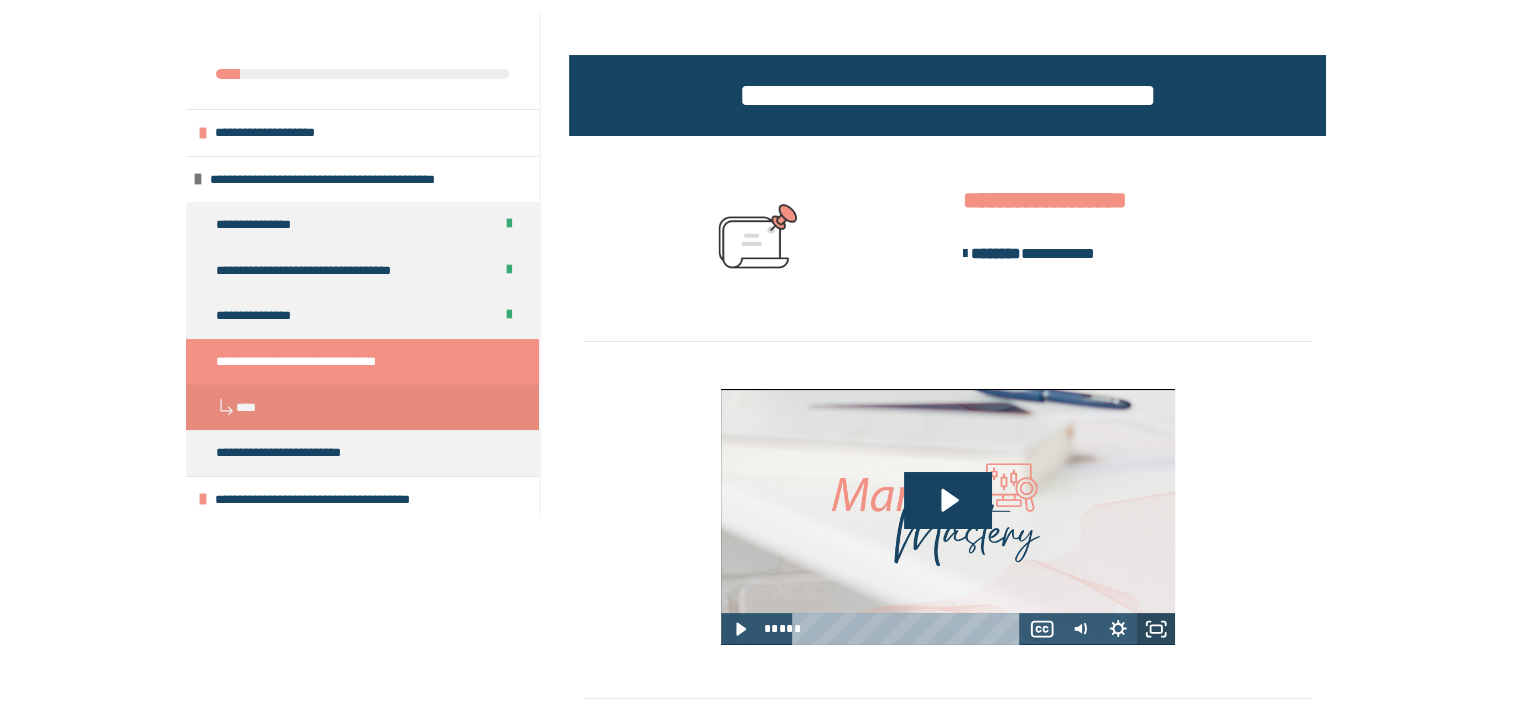 click 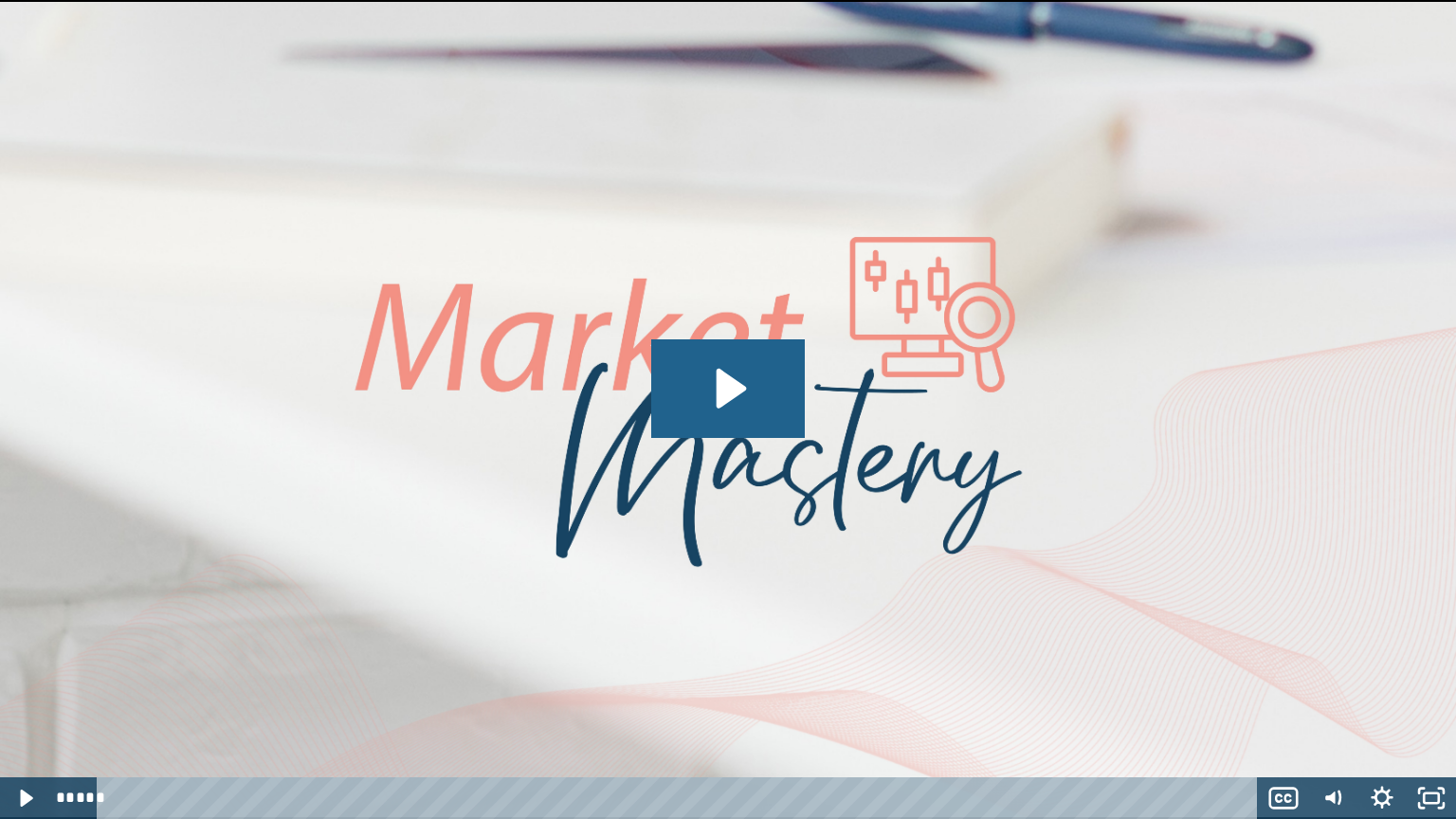click 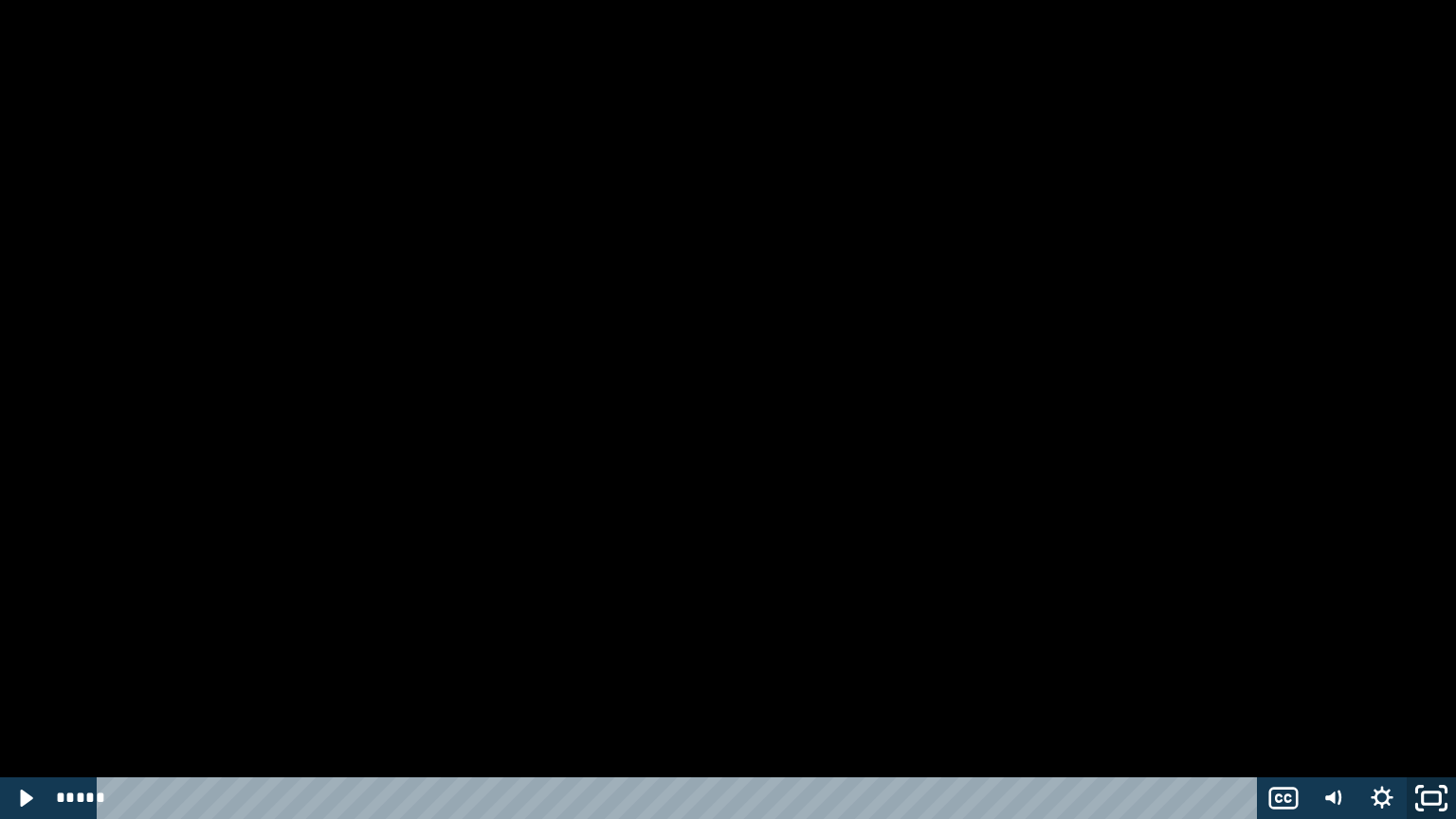 click 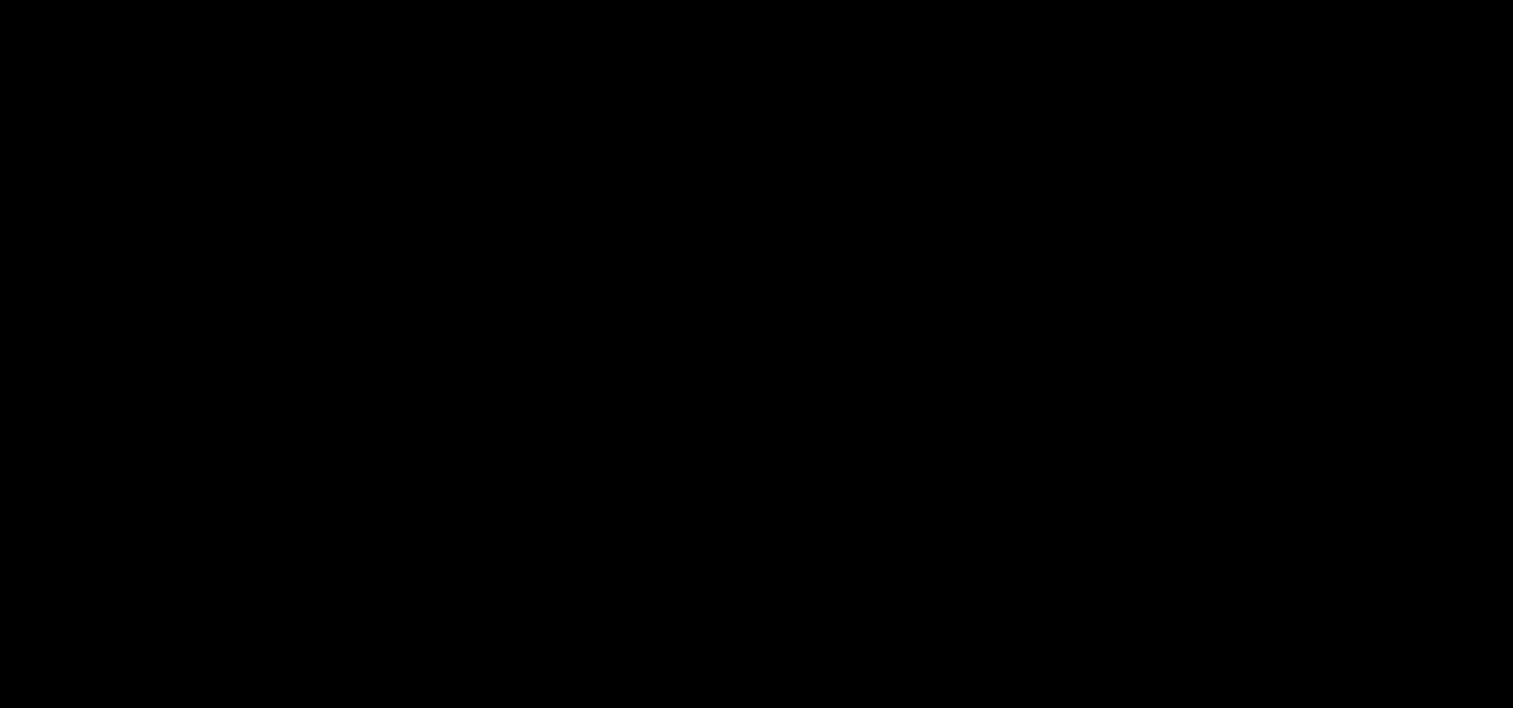 scroll, scrollTop: 0, scrollLeft: 0, axis: both 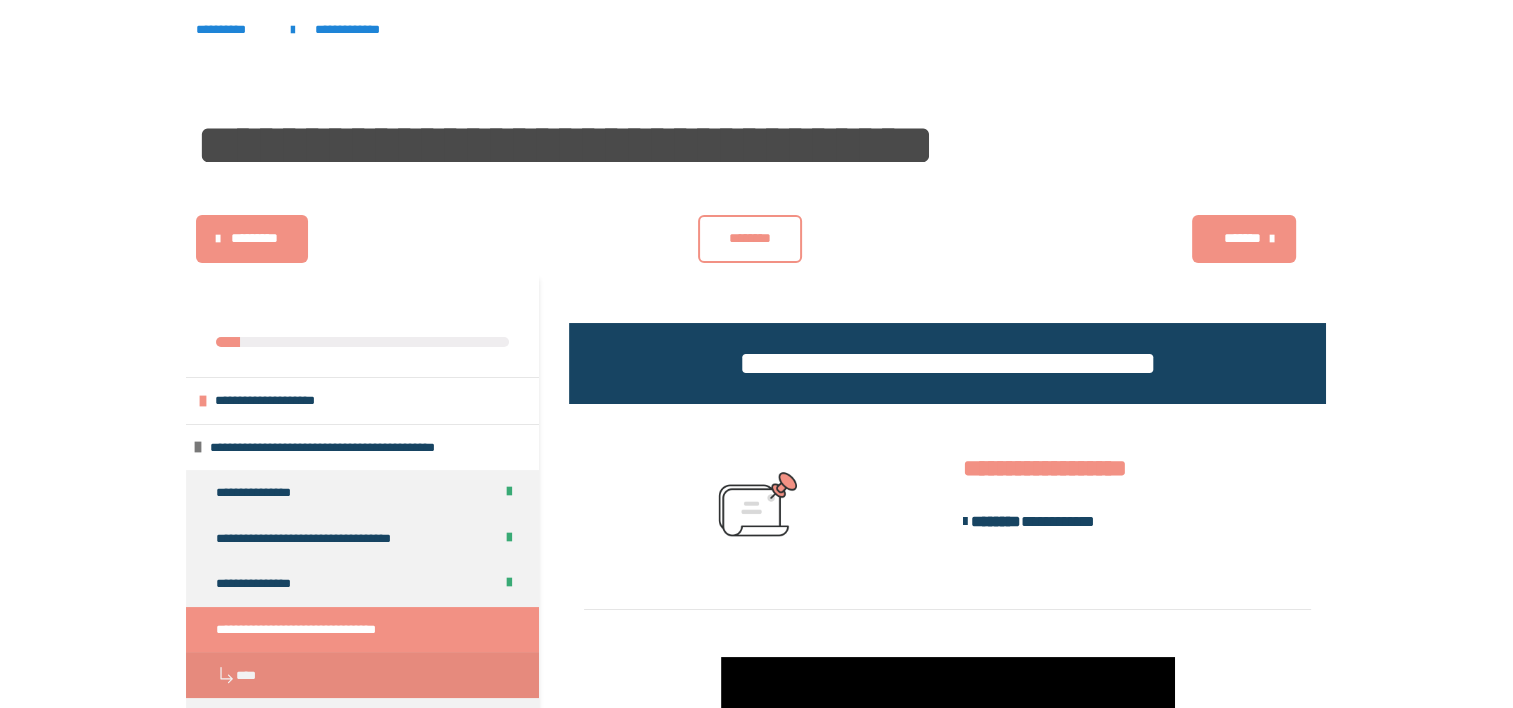 click on "********" at bounding box center [750, 238] 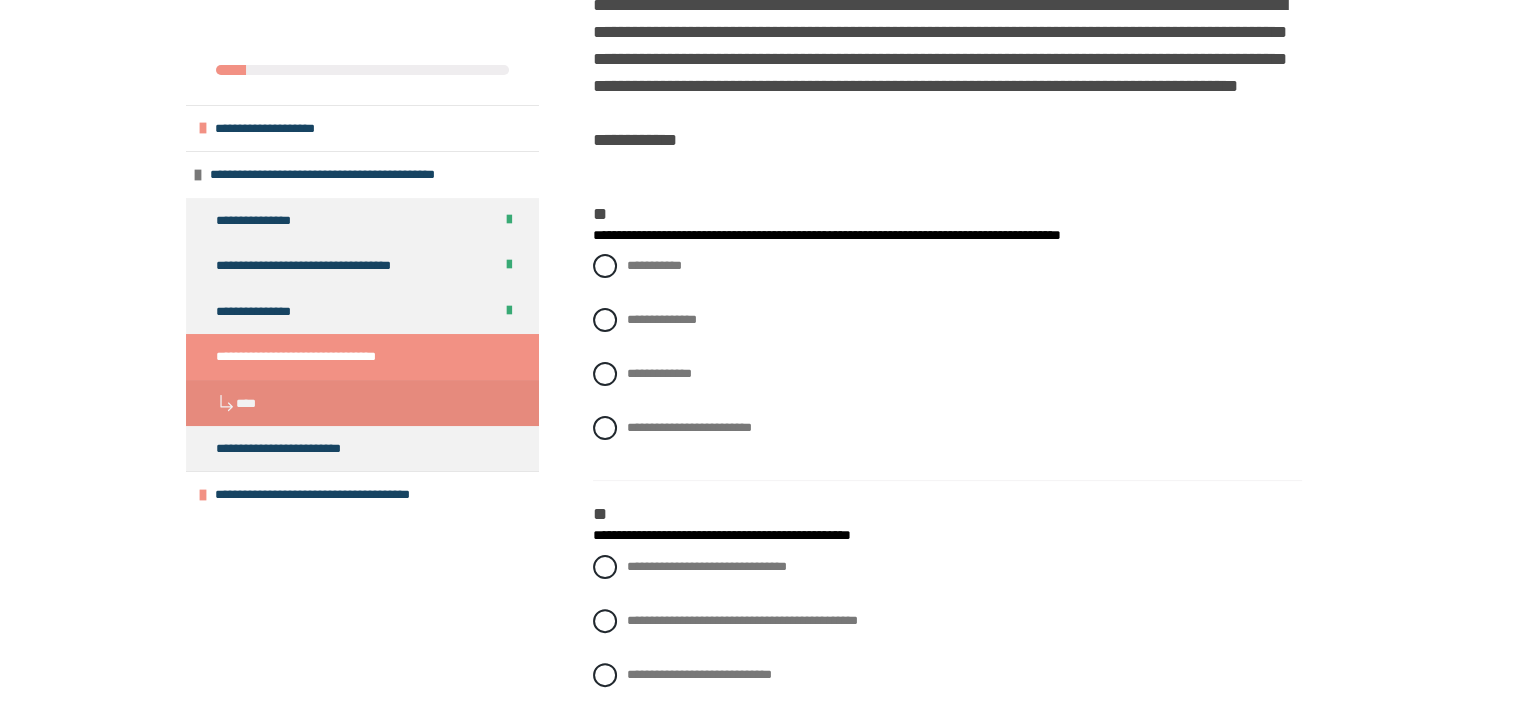 scroll, scrollTop: 356, scrollLeft: 0, axis: vertical 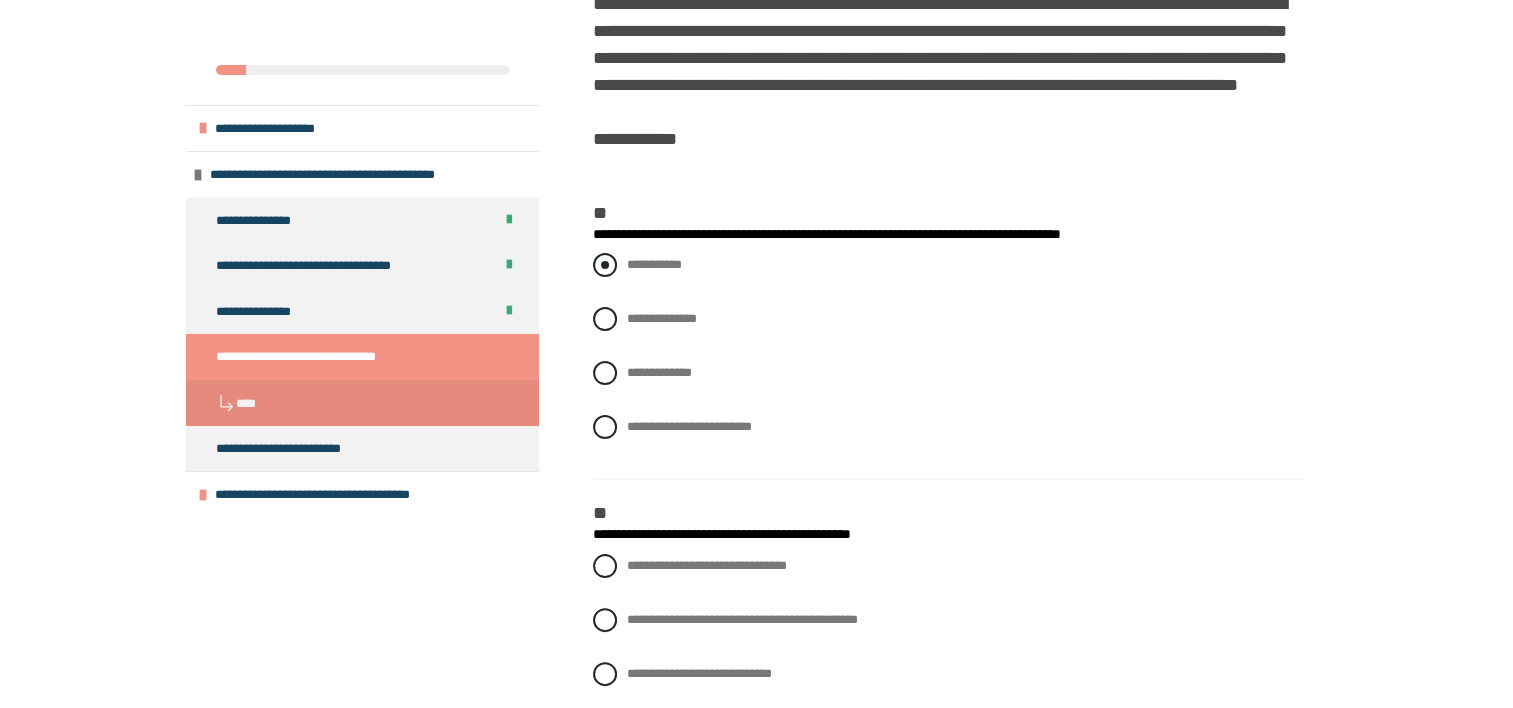 click on "**********" at bounding box center (654, 264) 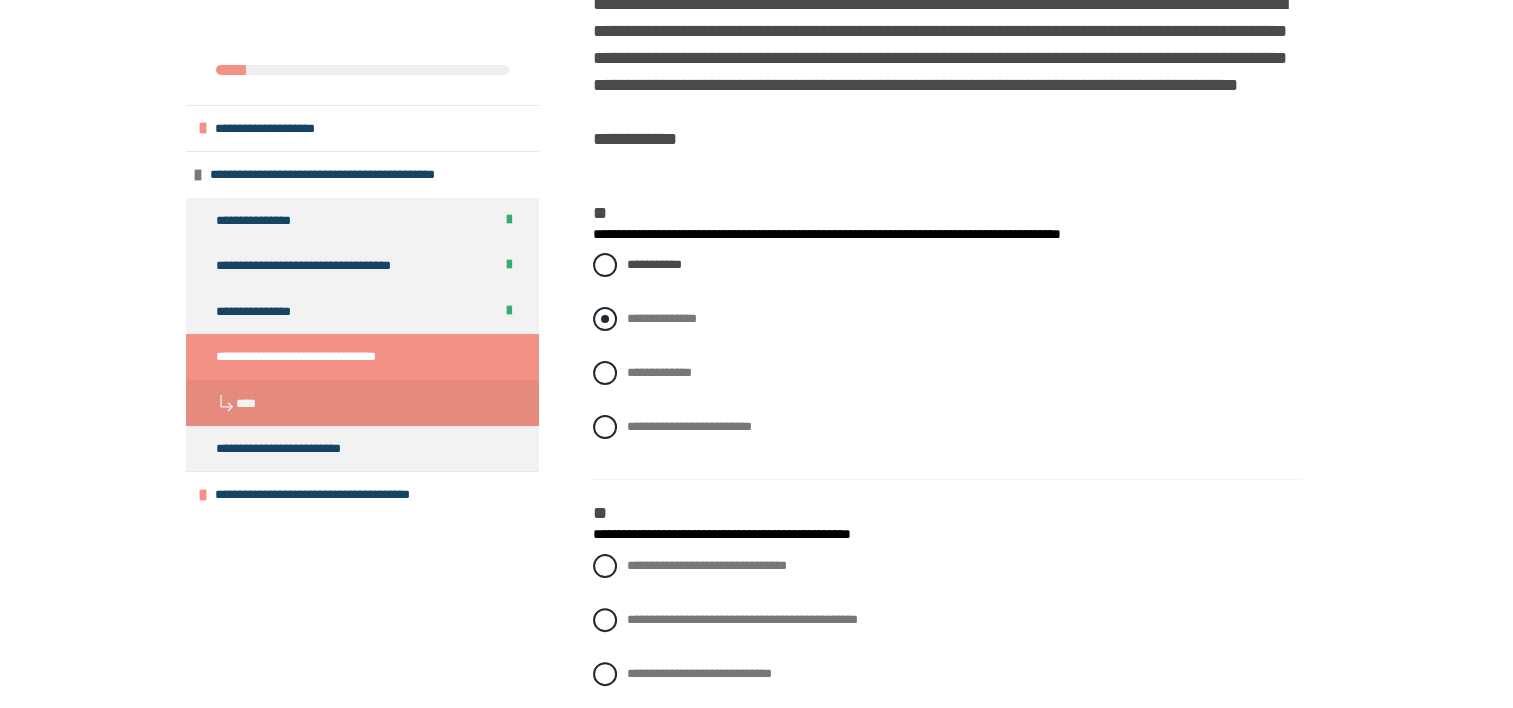 click on "**********" at bounding box center [662, 318] 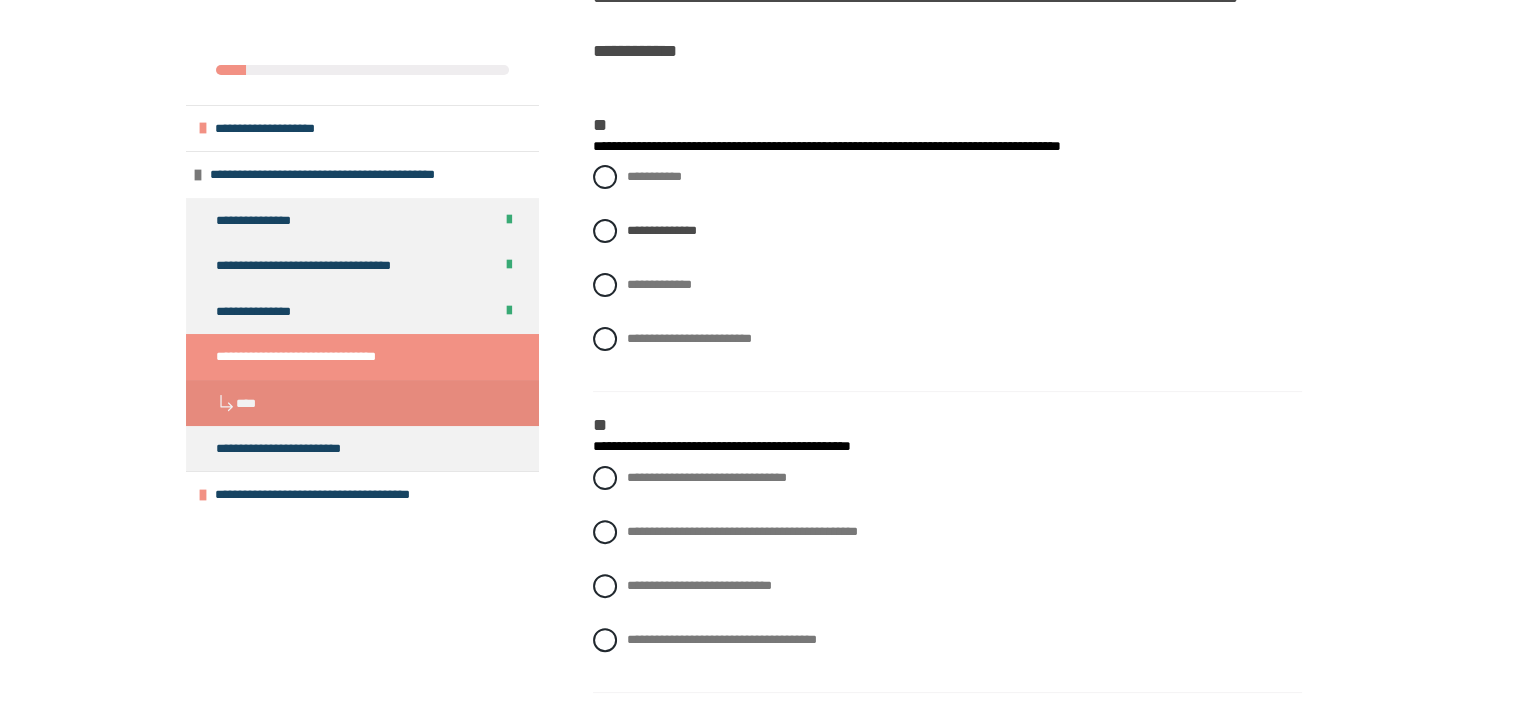 scroll, scrollTop: 447, scrollLeft: 0, axis: vertical 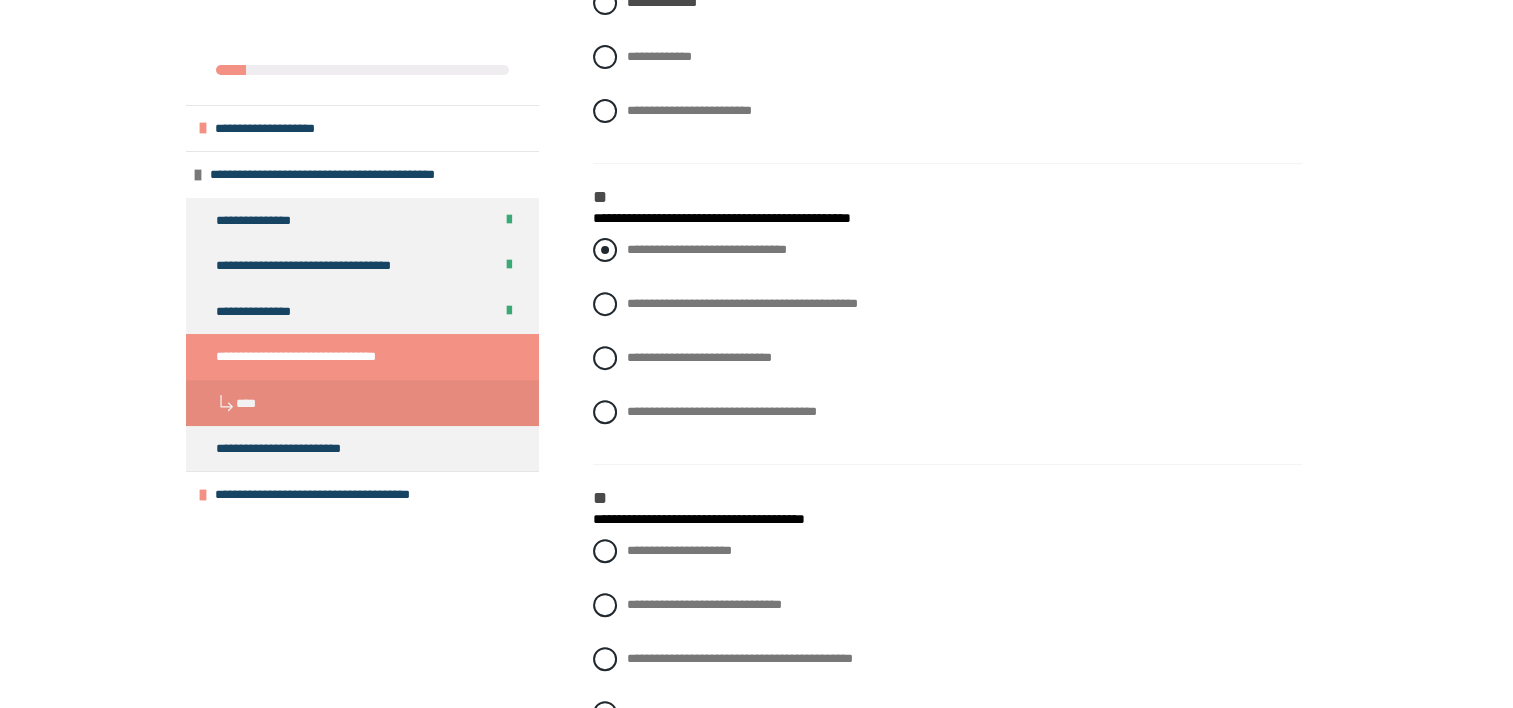 click at bounding box center [605, 250] 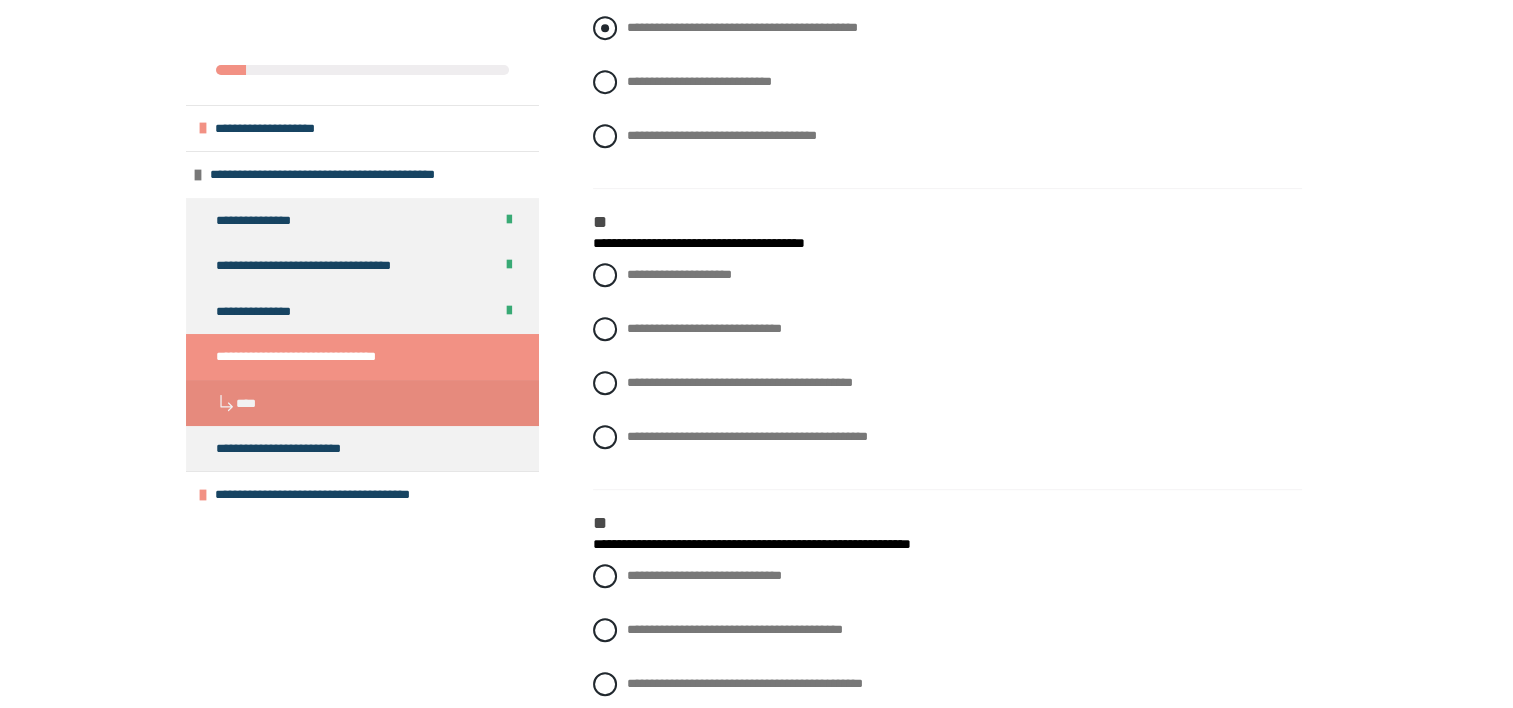 scroll, scrollTop: 948, scrollLeft: 0, axis: vertical 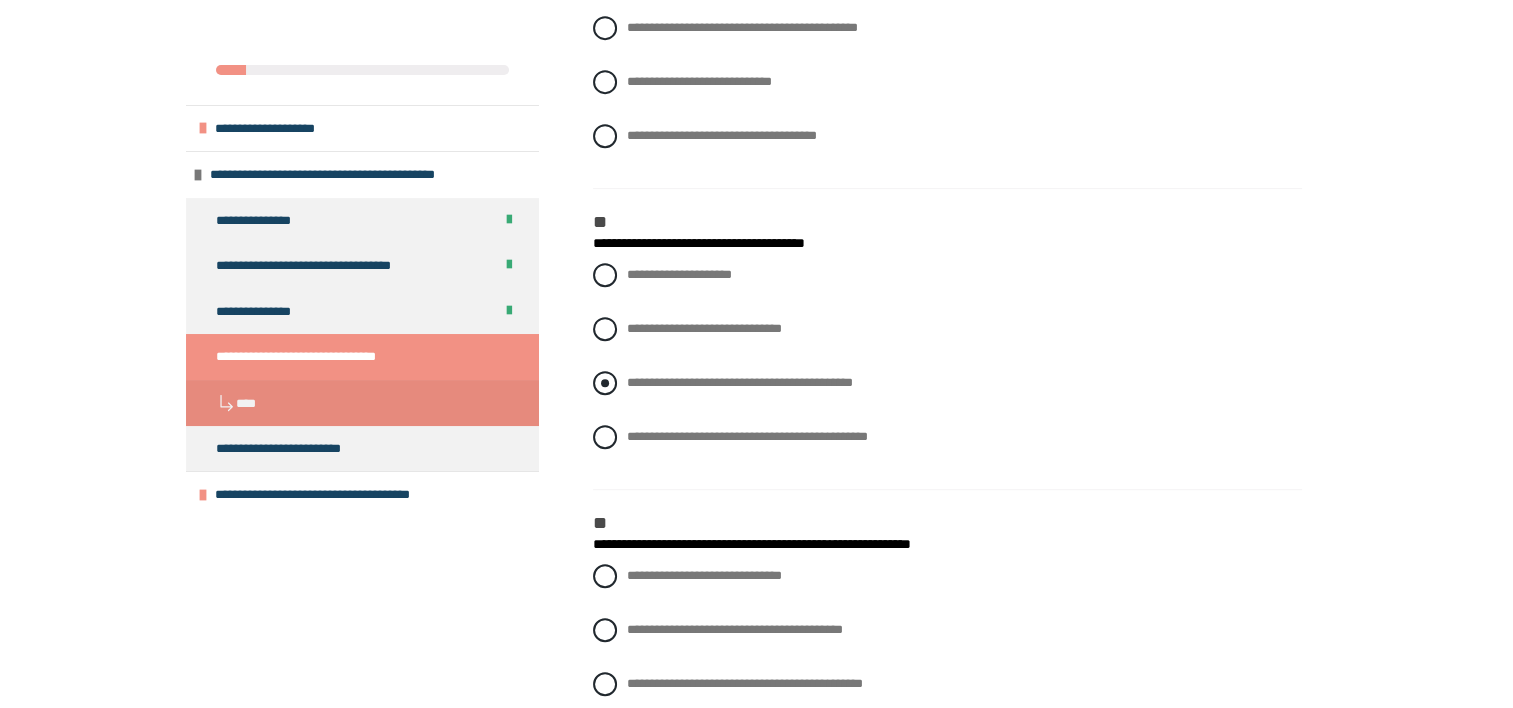 click on "**********" at bounding box center (947, 383) 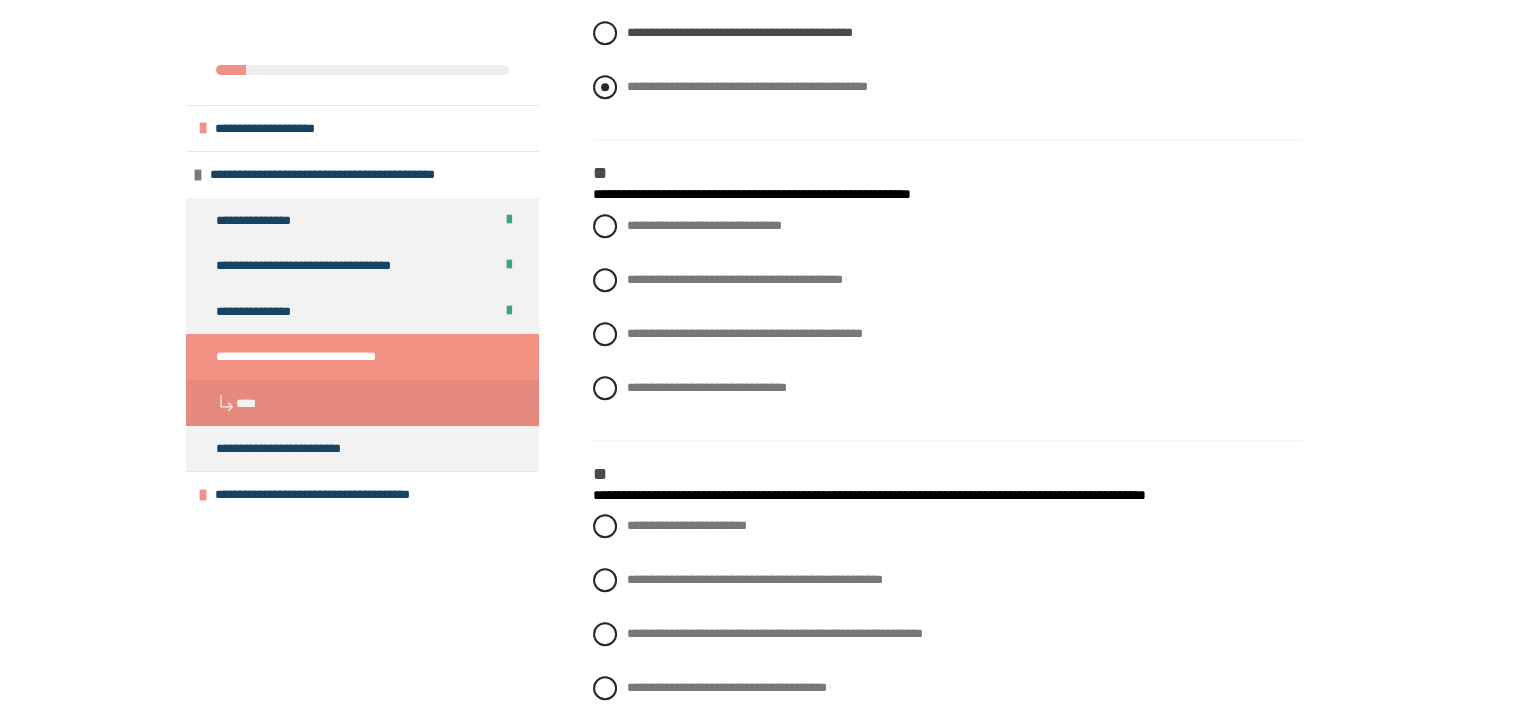 scroll, scrollTop: 1300, scrollLeft: 0, axis: vertical 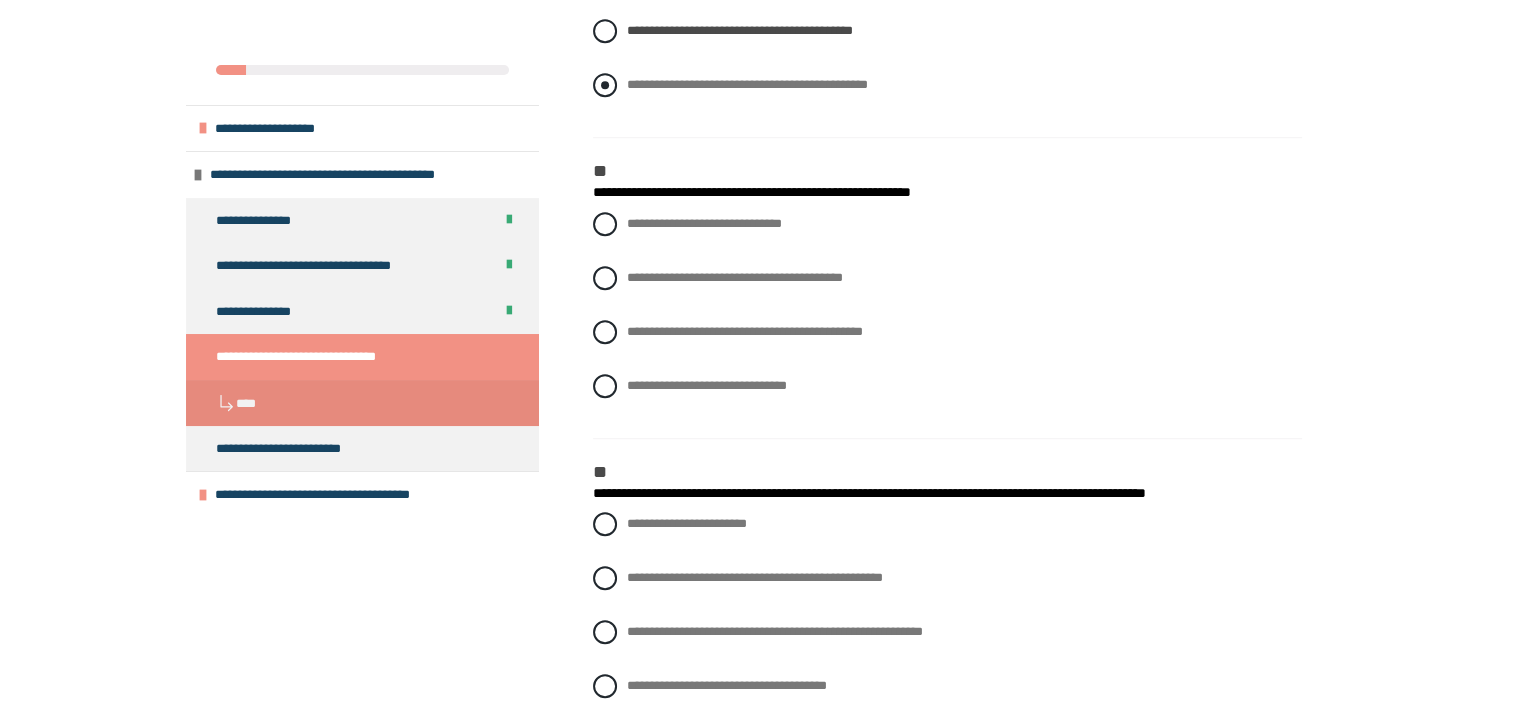 click on "**********" at bounding box center [947, 320] 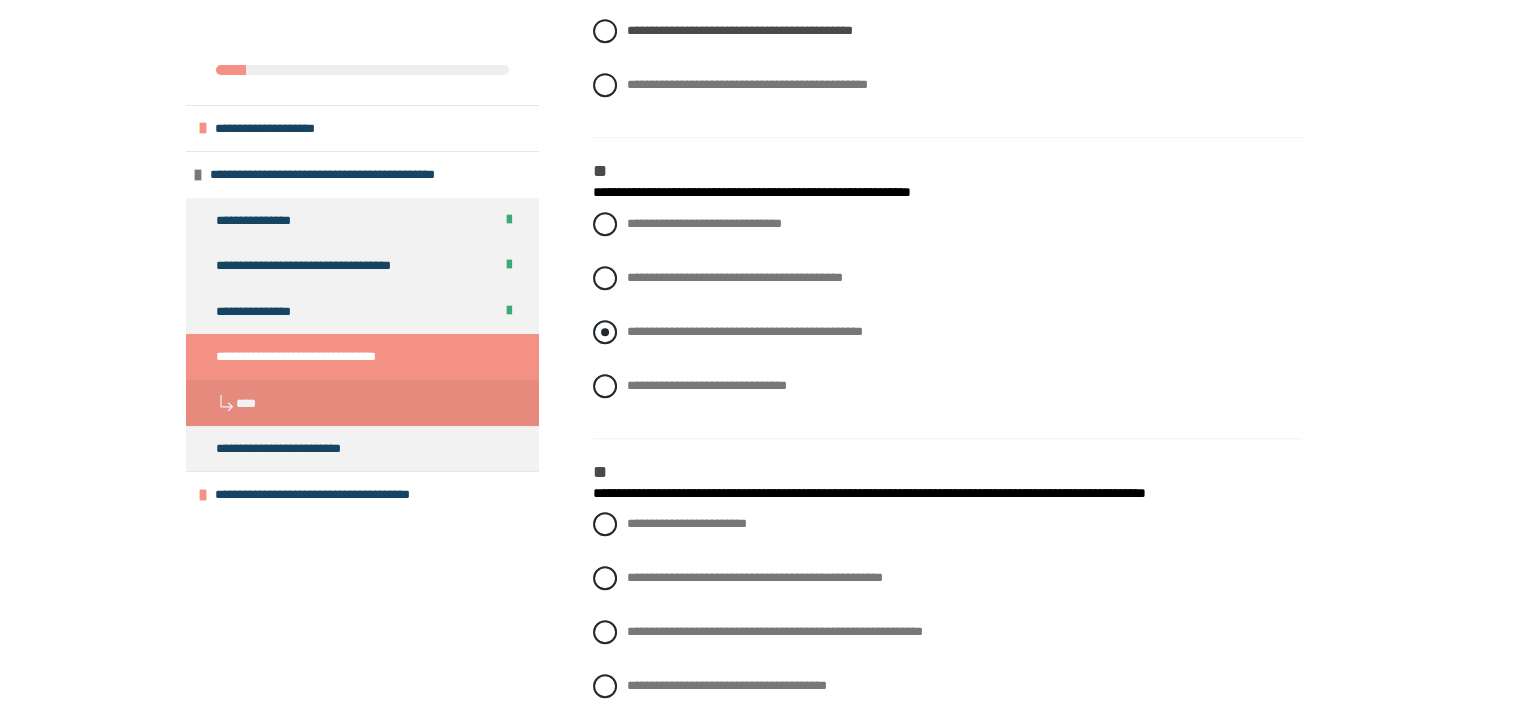 click on "**********" at bounding box center [744, 331] 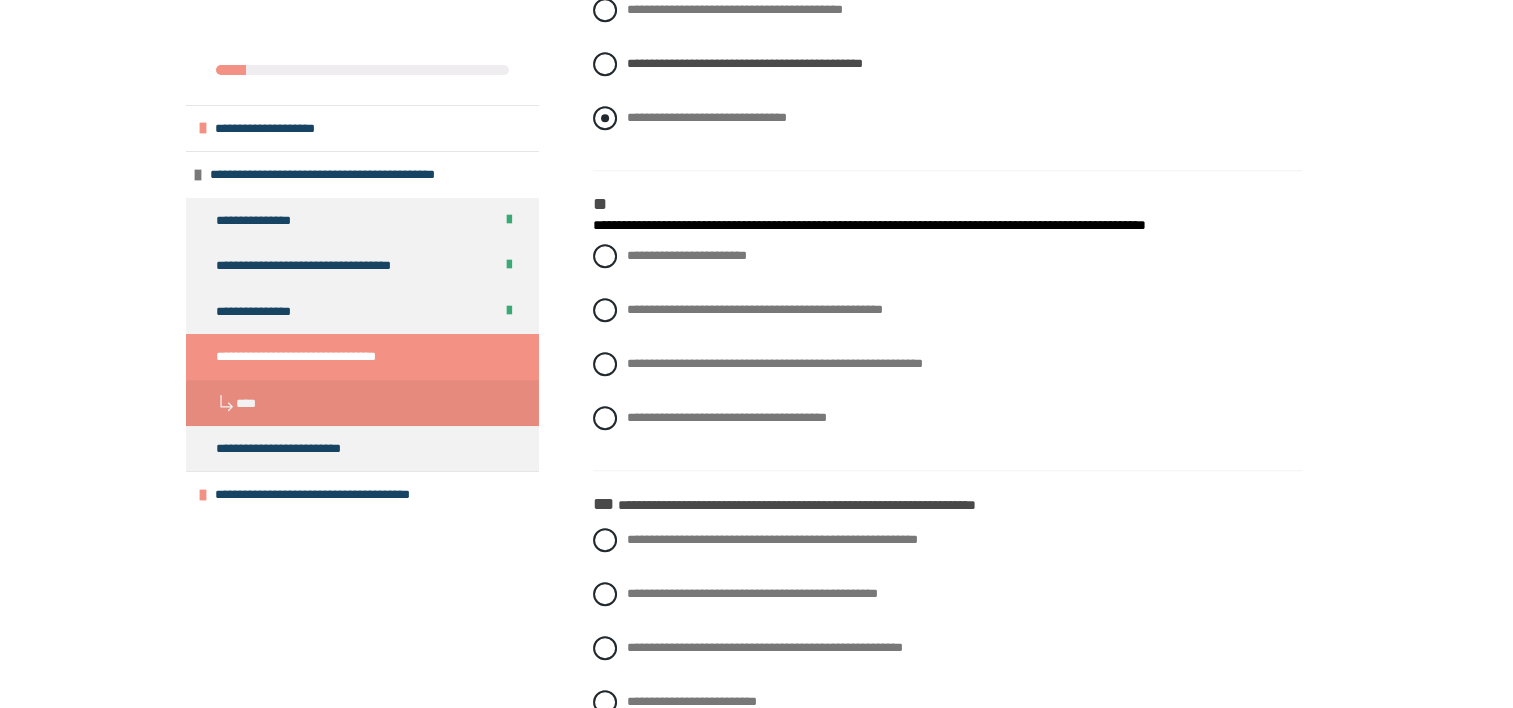 scroll, scrollTop: 1572, scrollLeft: 0, axis: vertical 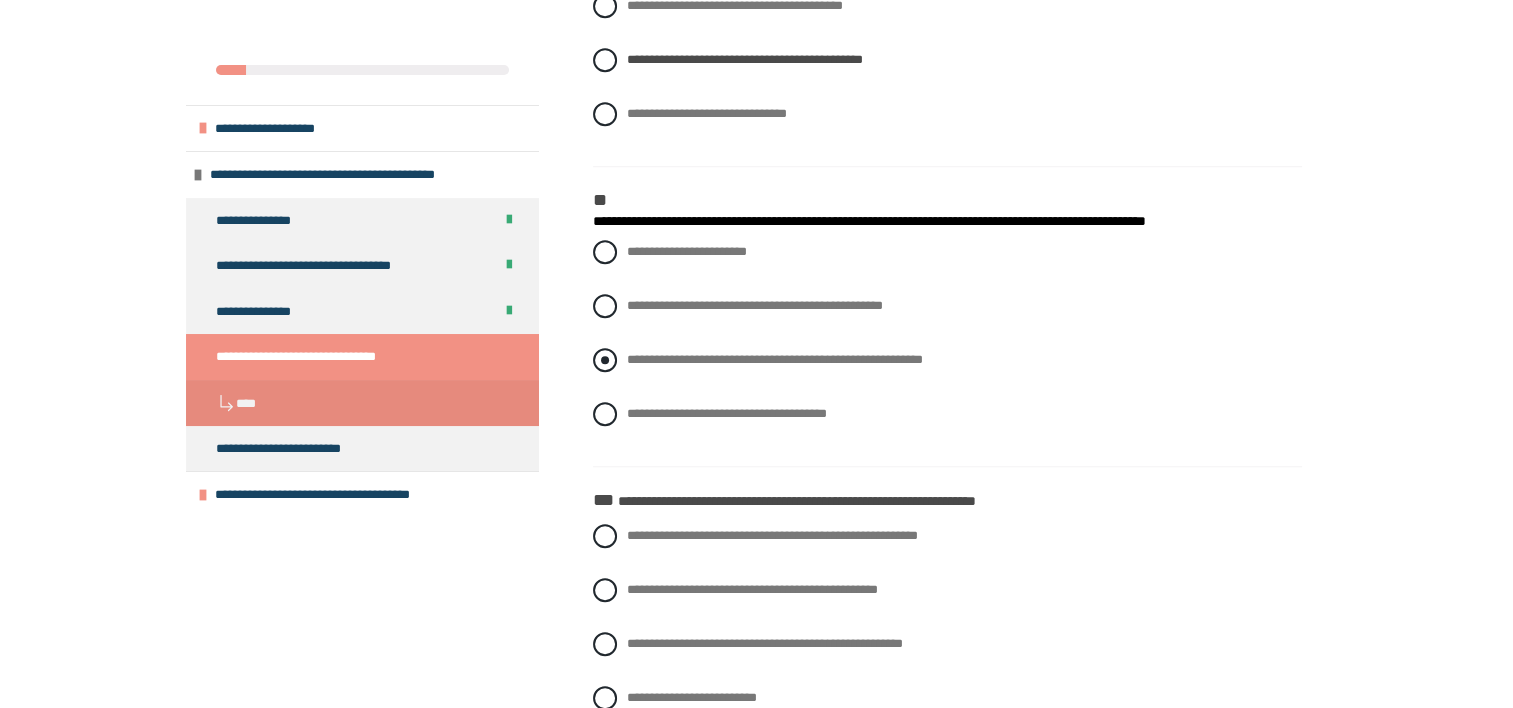 click on "**********" at bounding box center [774, 359] 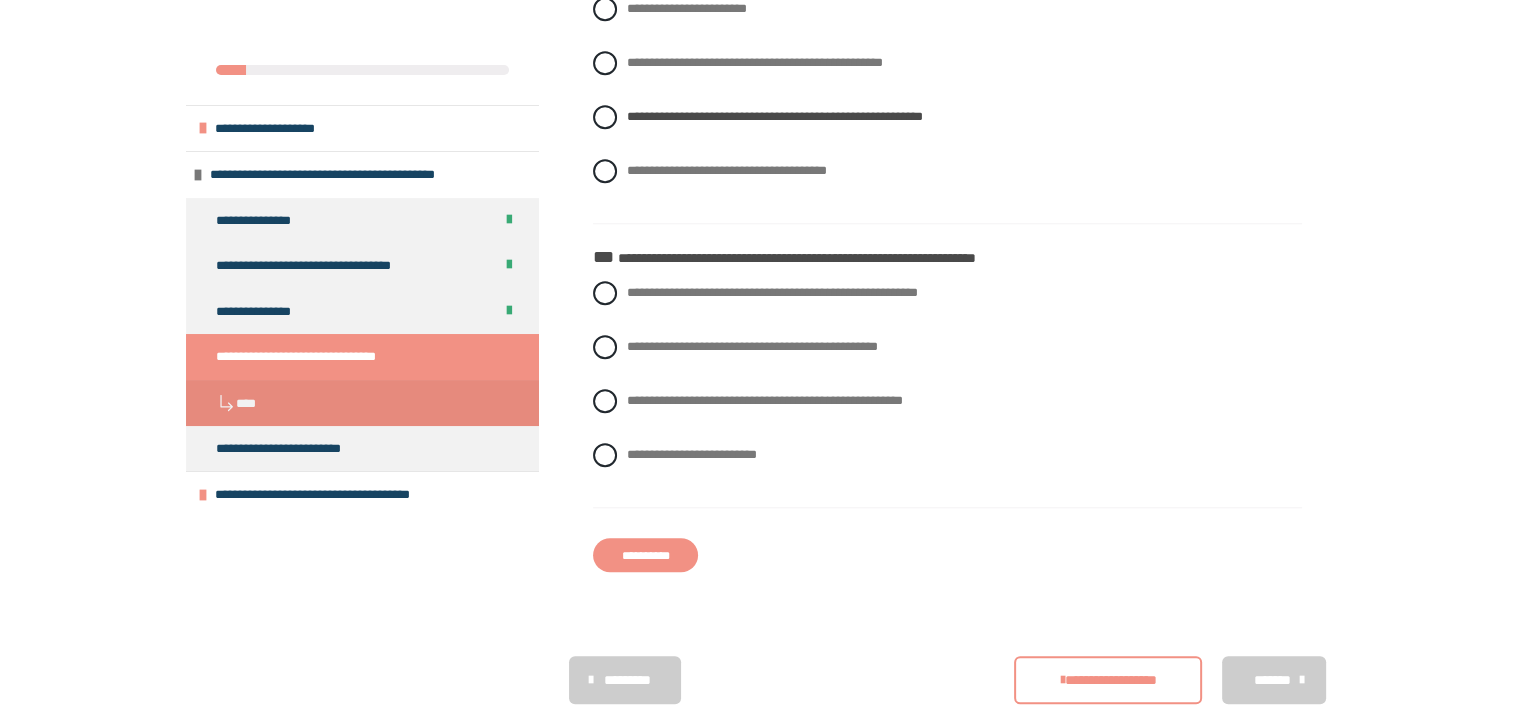 scroll, scrollTop: 1810, scrollLeft: 0, axis: vertical 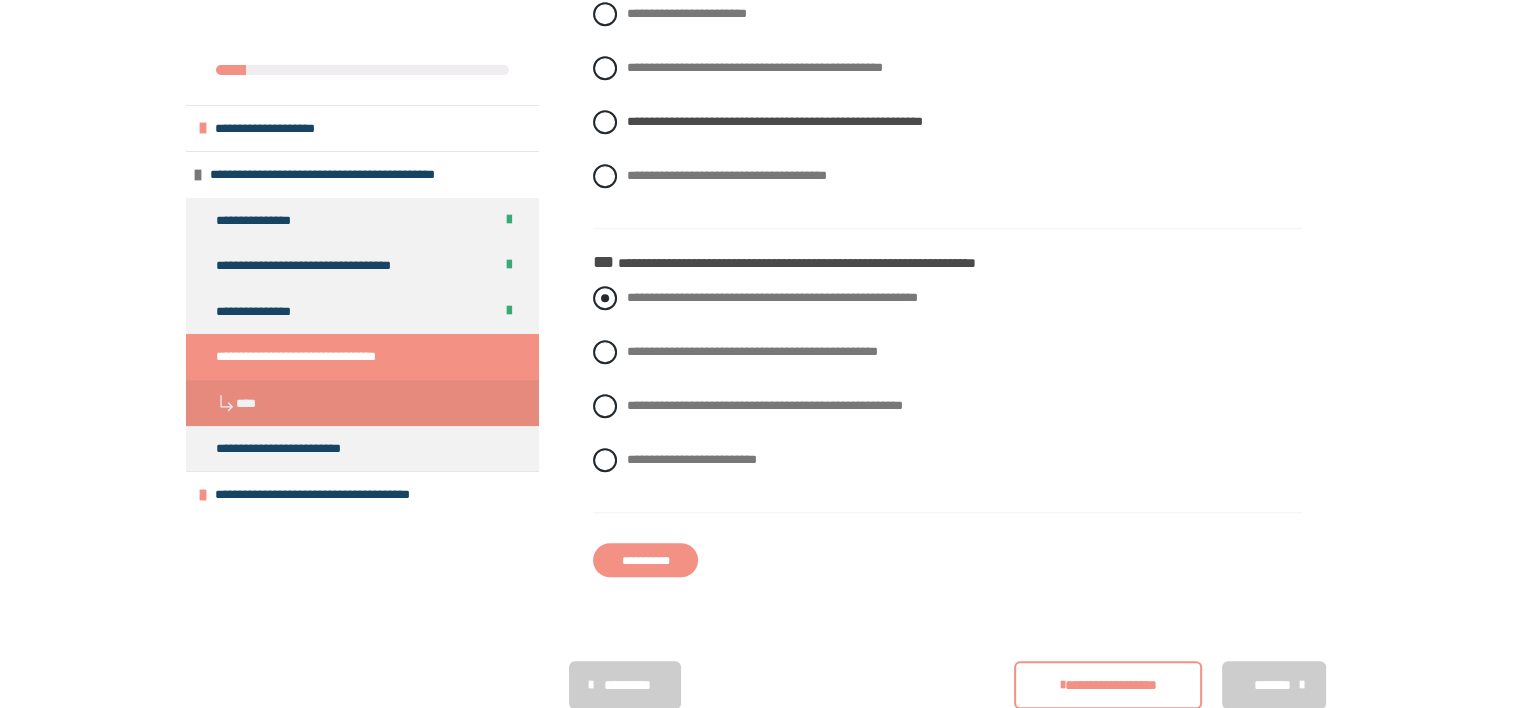 click on "**********" at bounding box center [772, 297] 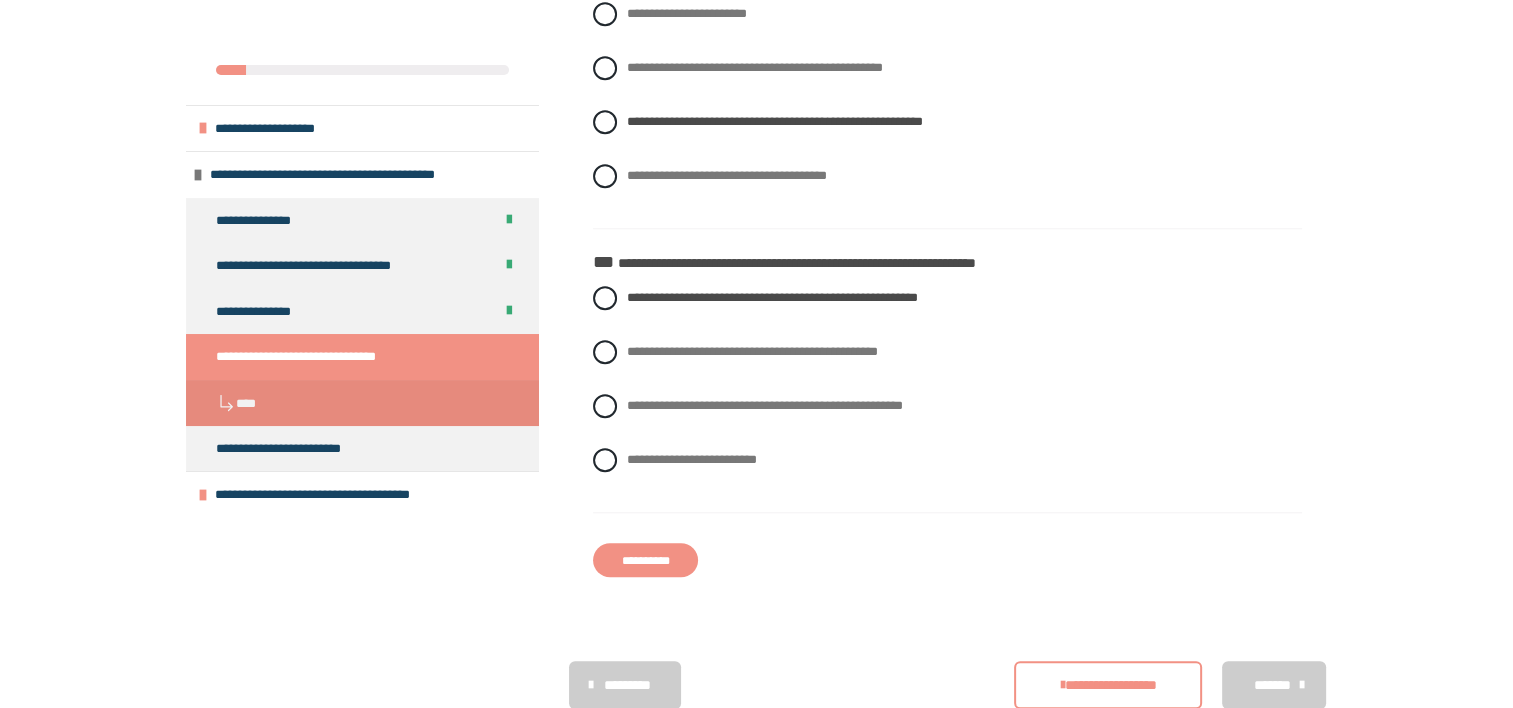 click on "**********" at bounding box center (645, 560) 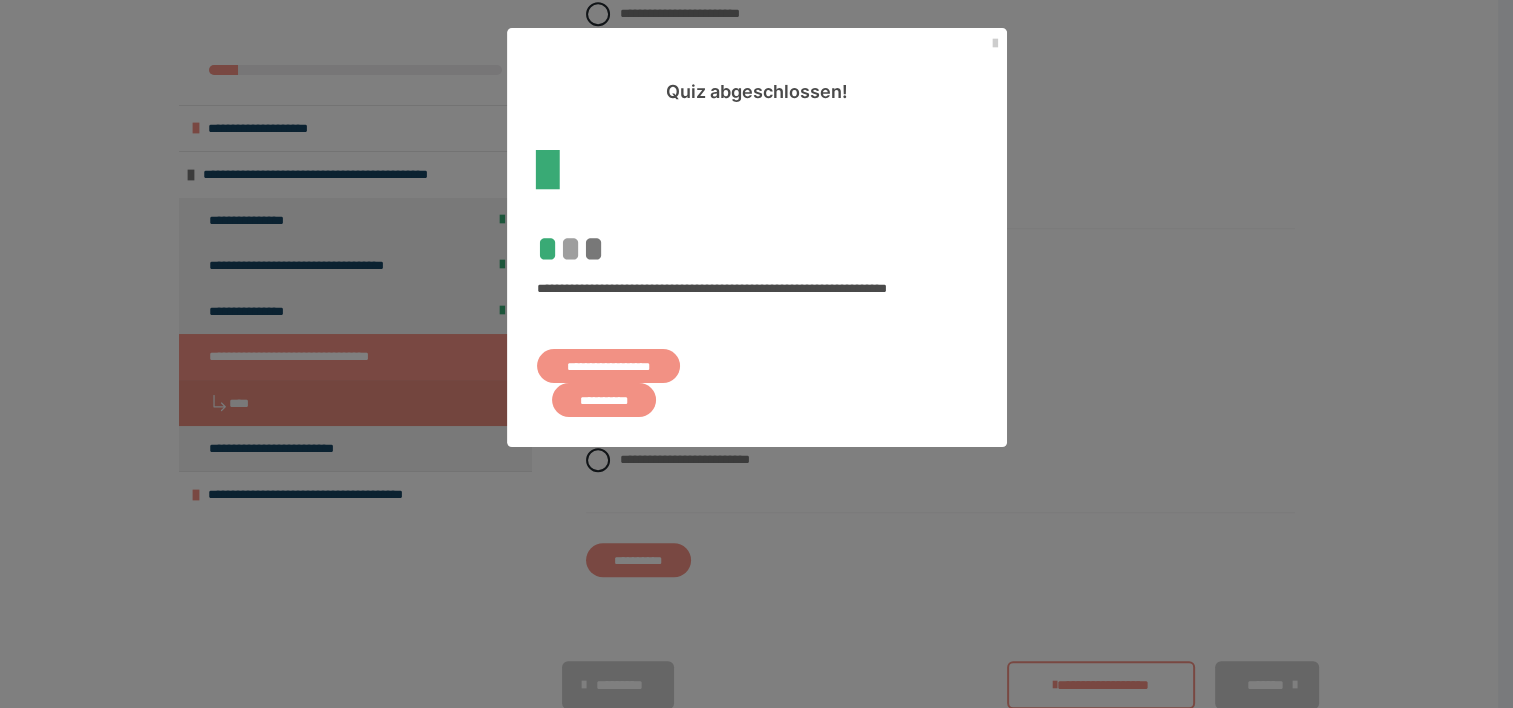 scroll, scrollTop: 0, scrollLeft: 0, axis: both 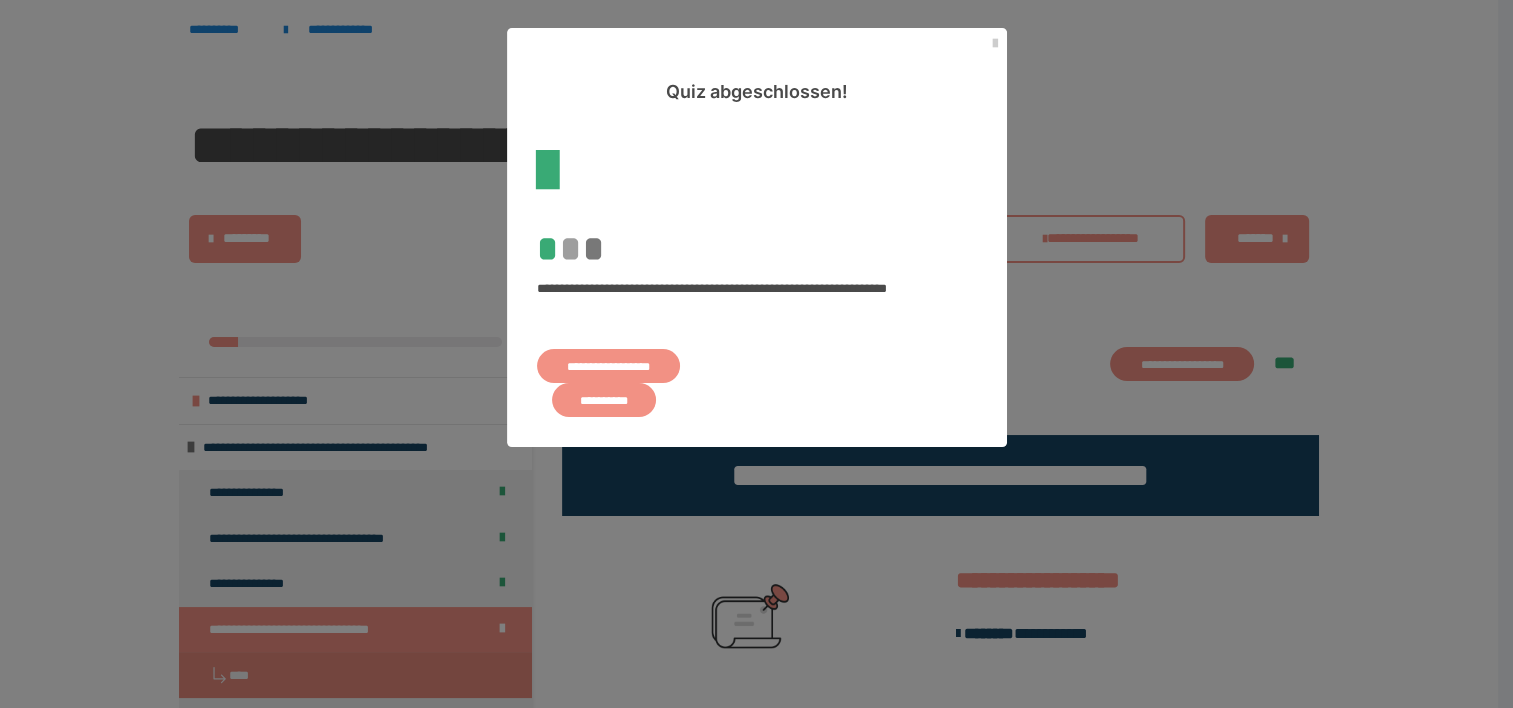 click on "**********" at bounding box center (604, 400) 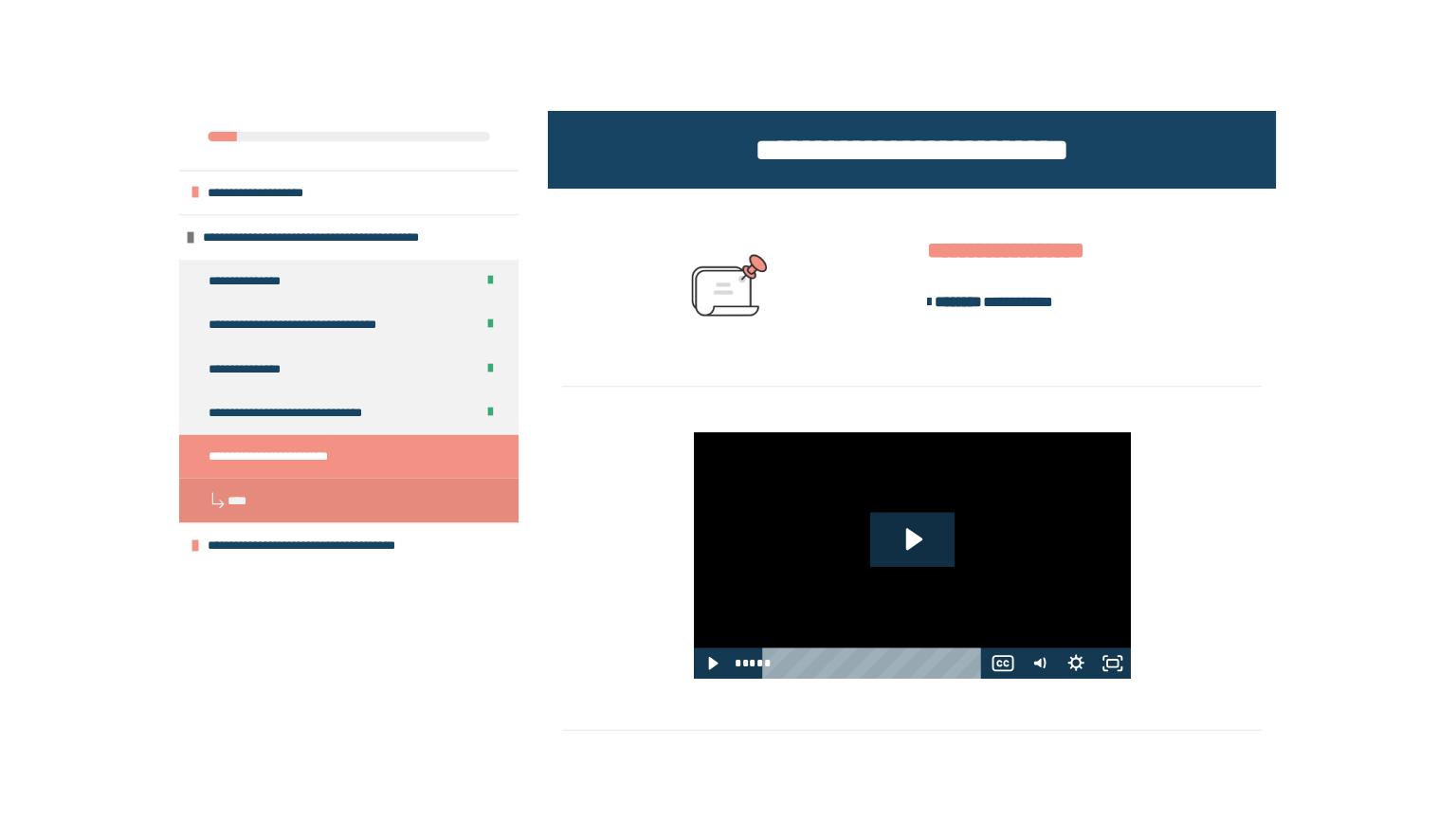 scroll, scrollTop: 267, scrollLeft: 0, axis: vertical 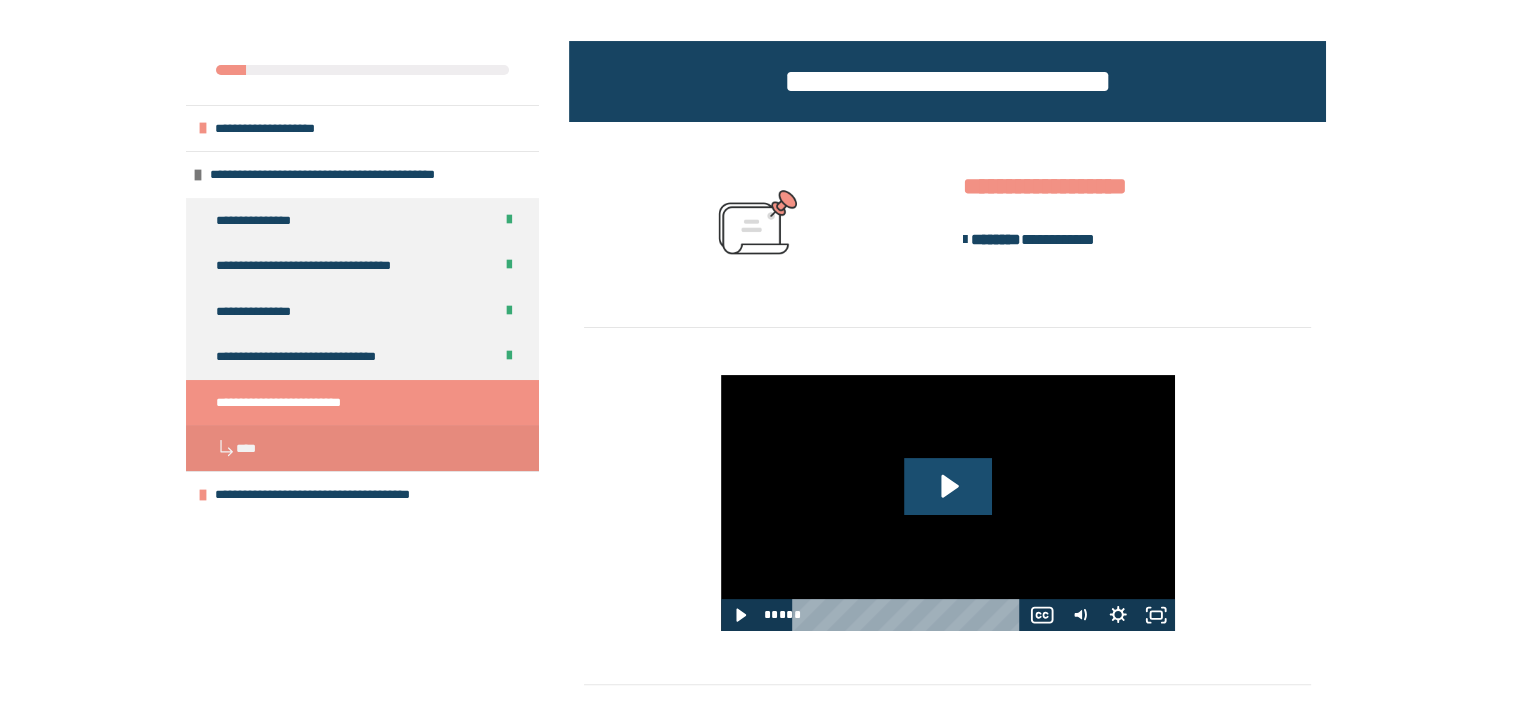 click 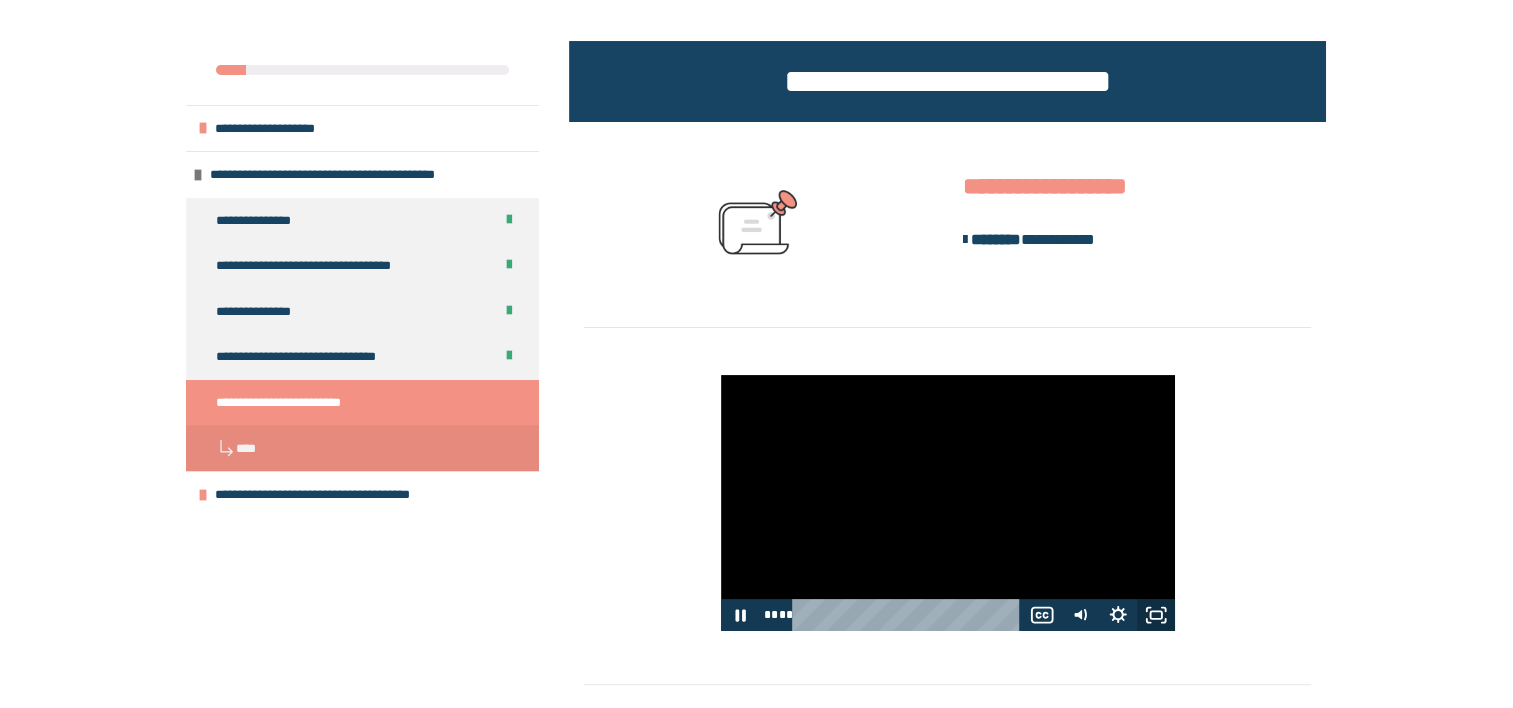 click 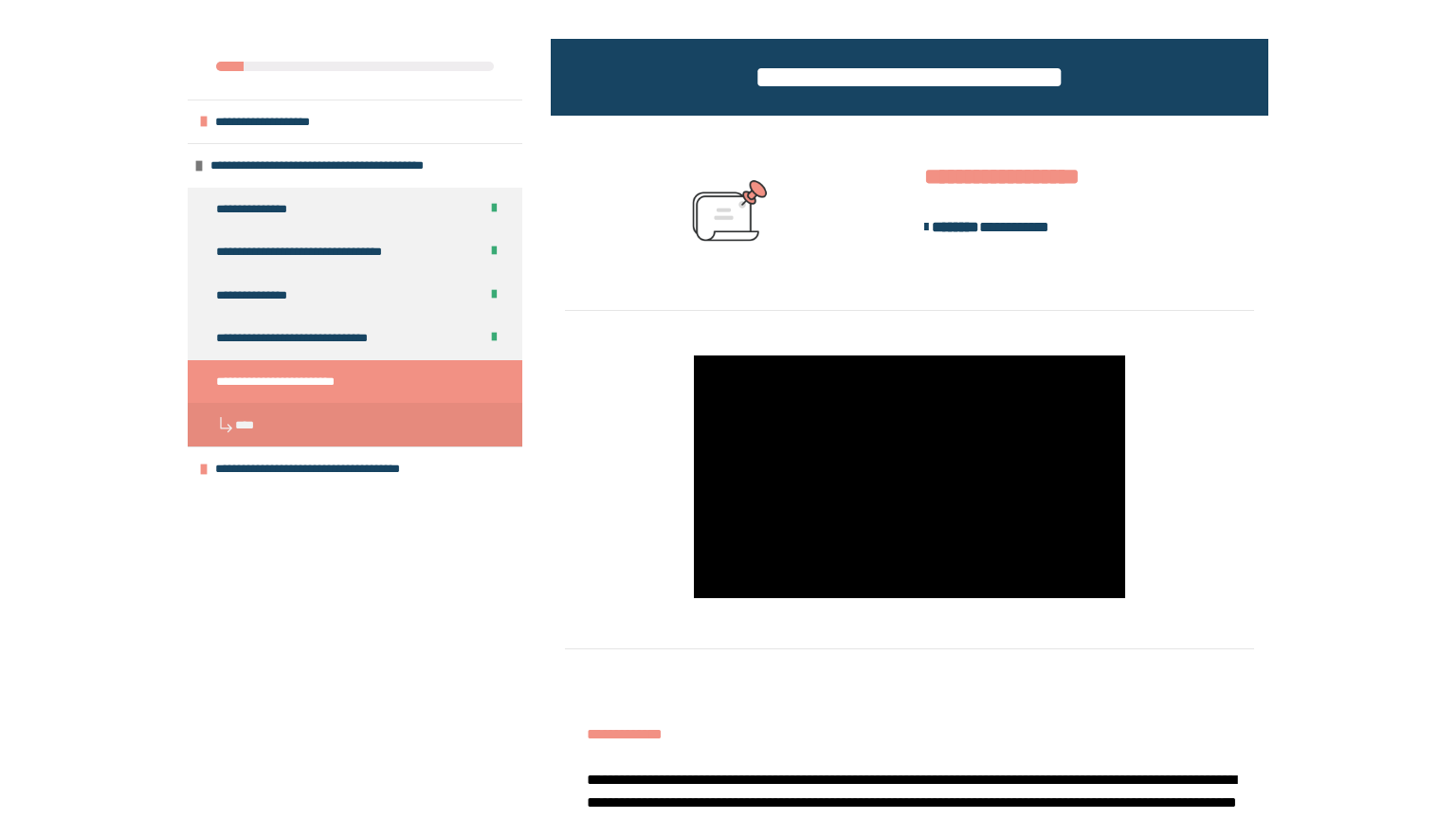 type 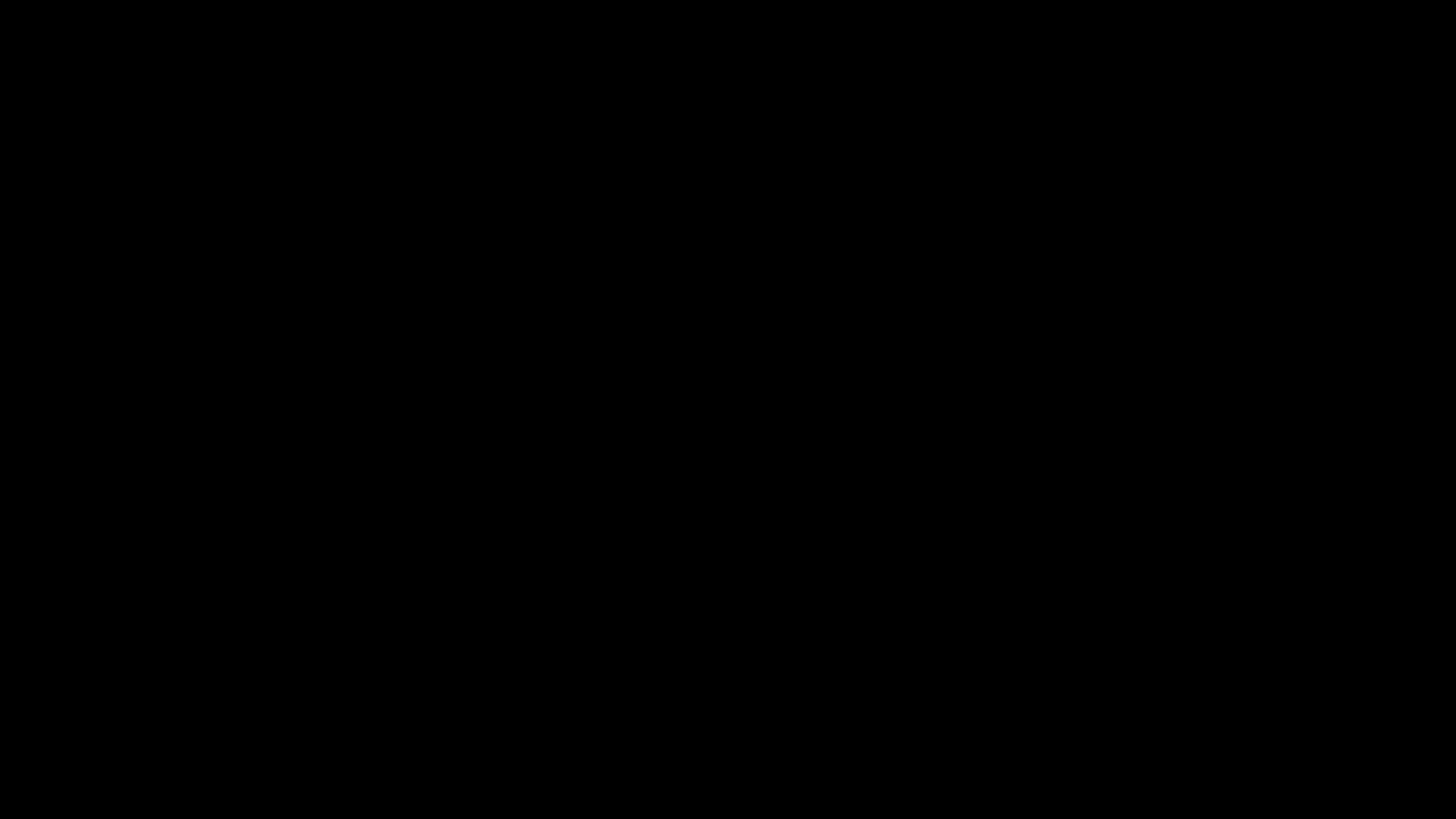 click at bounding box center [1431, 798] 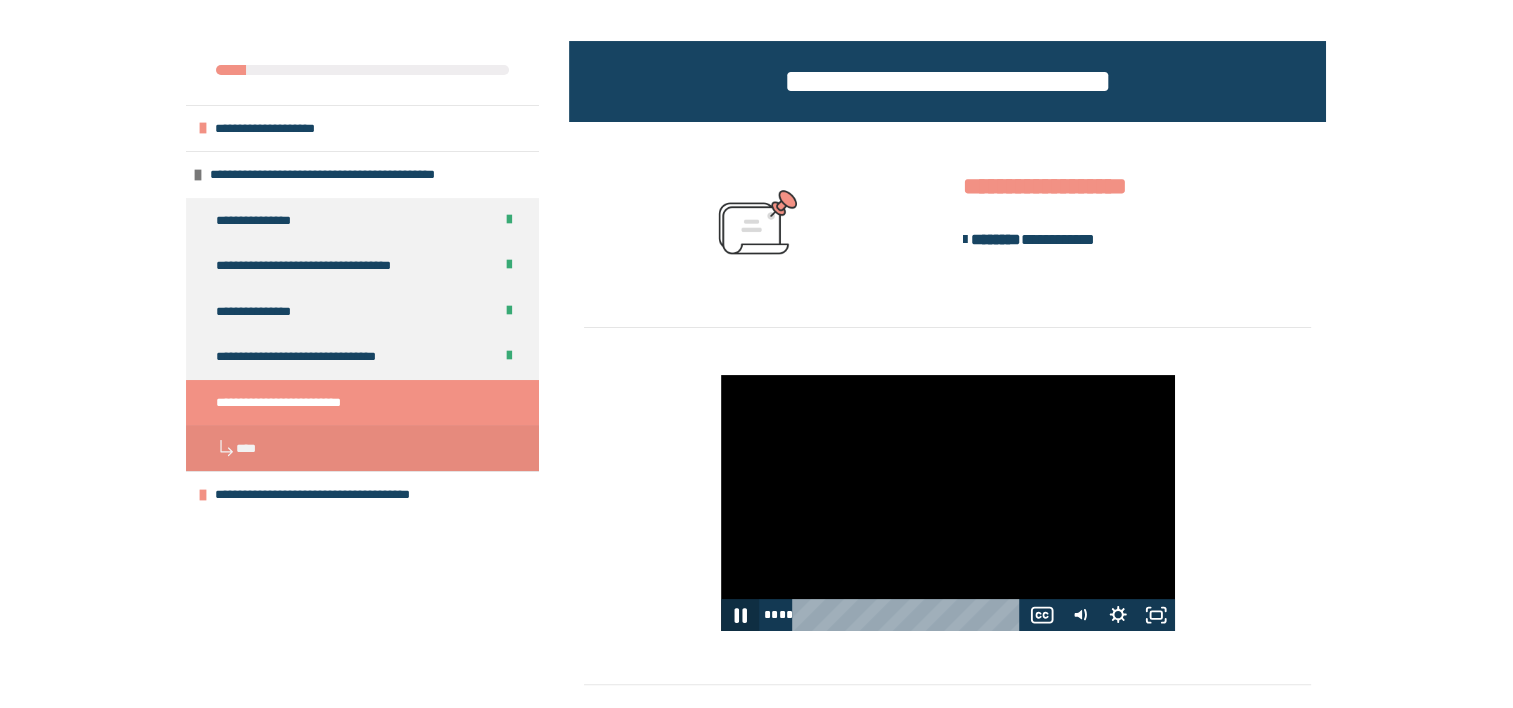 click 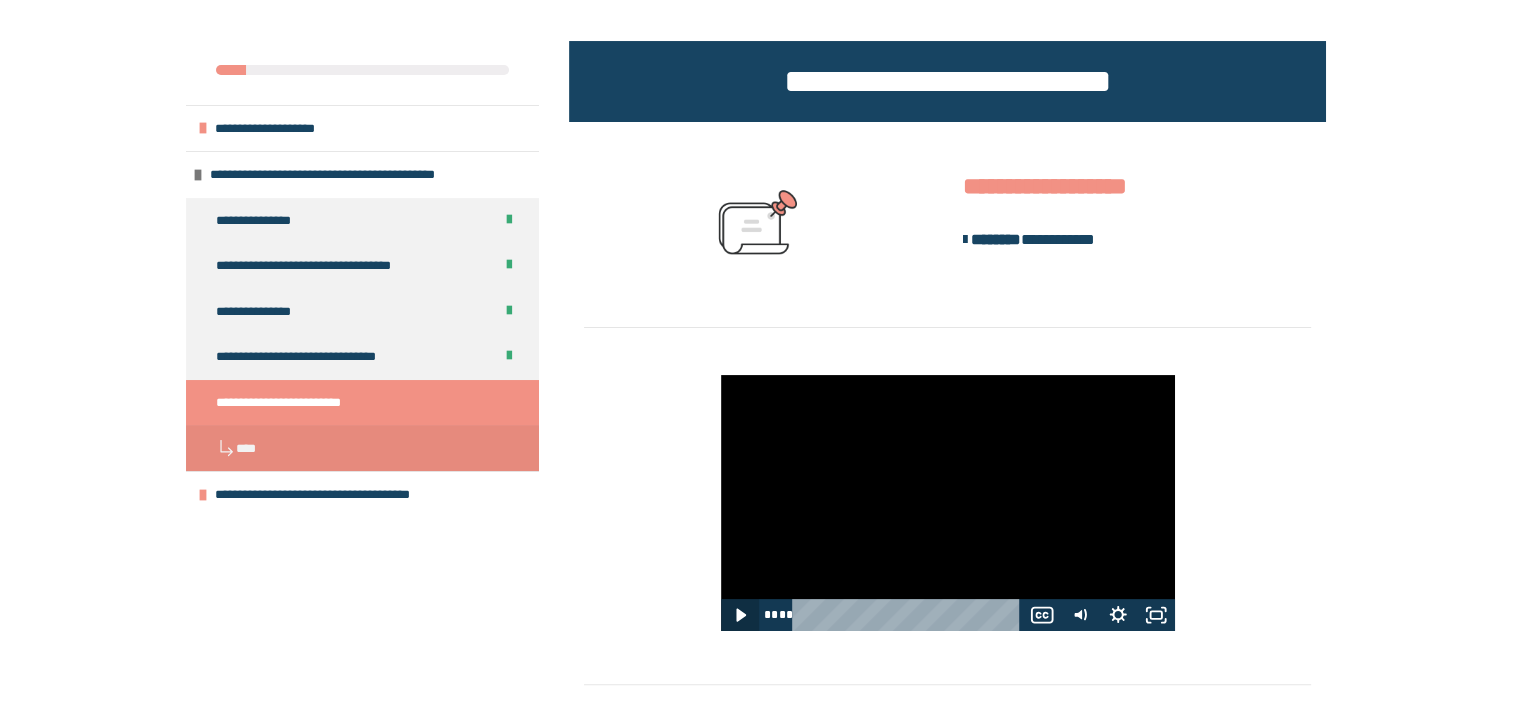 type 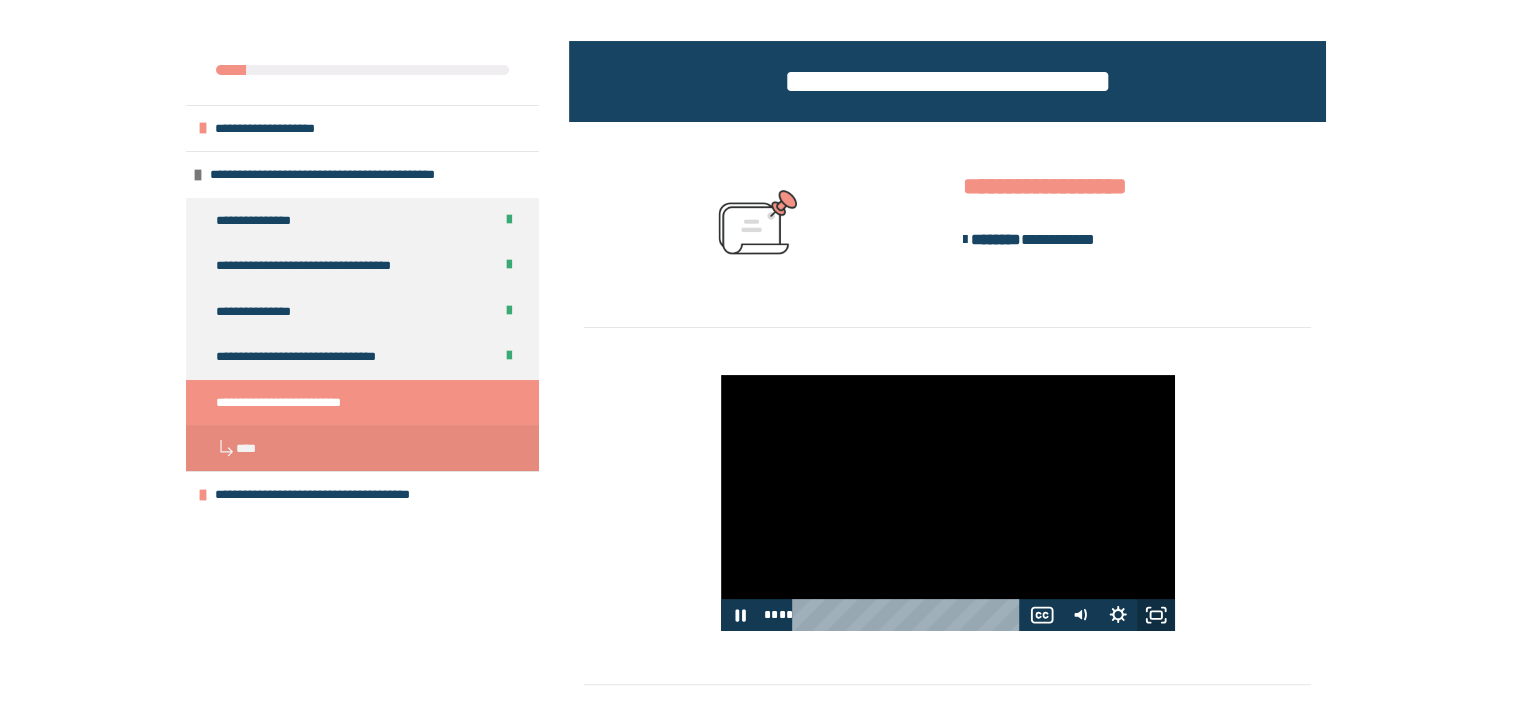 click 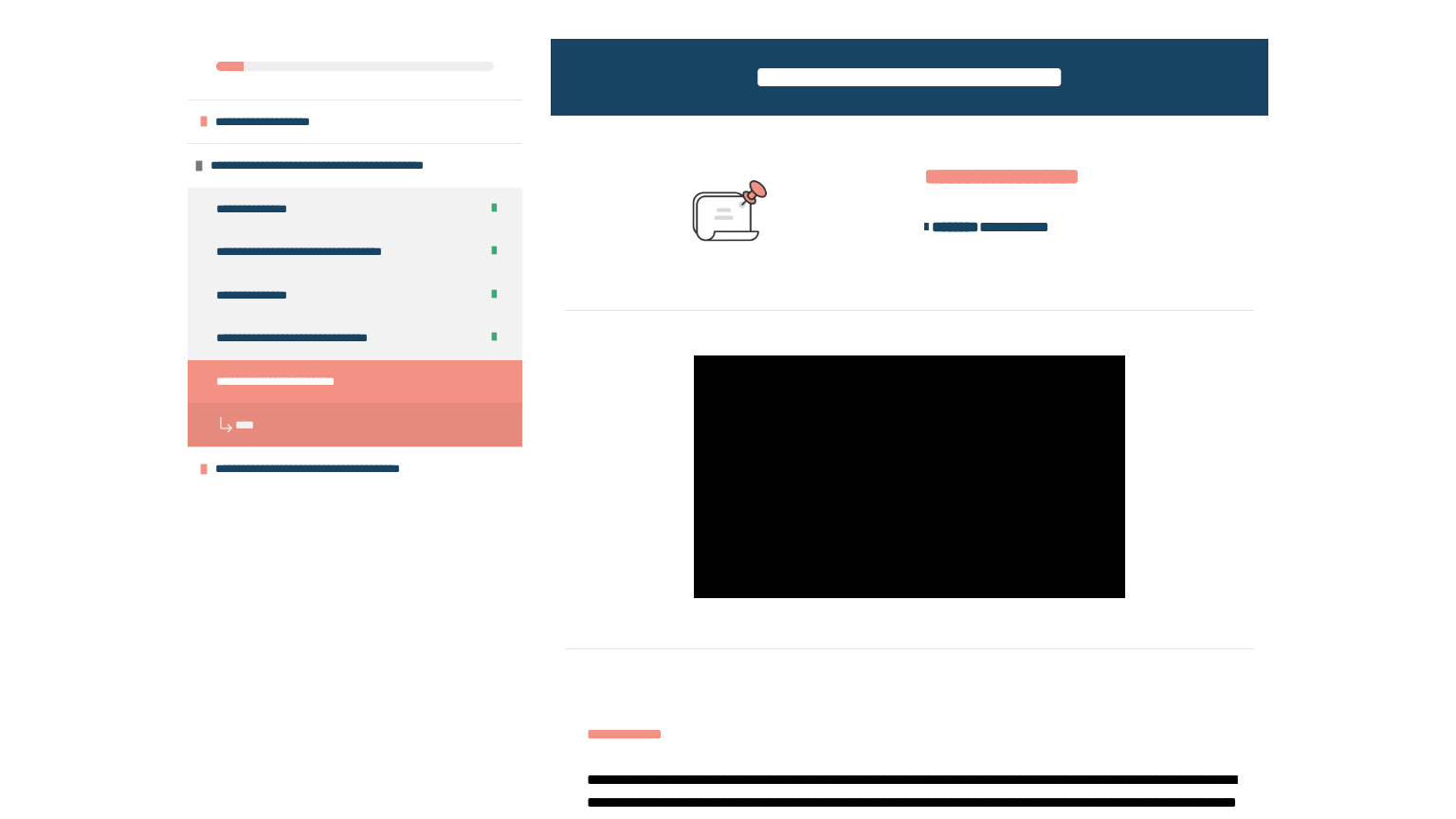 click at bounding box center [1101, 577] 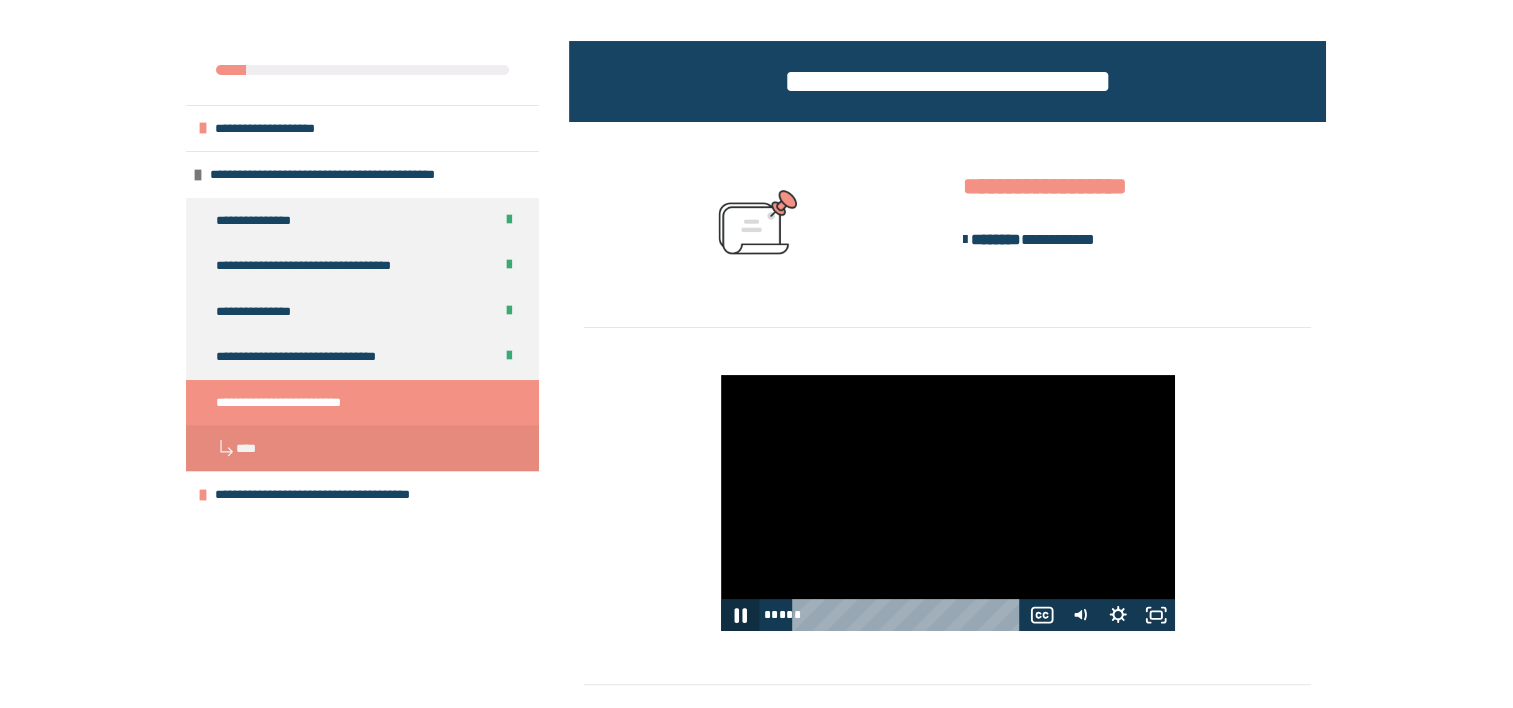 click 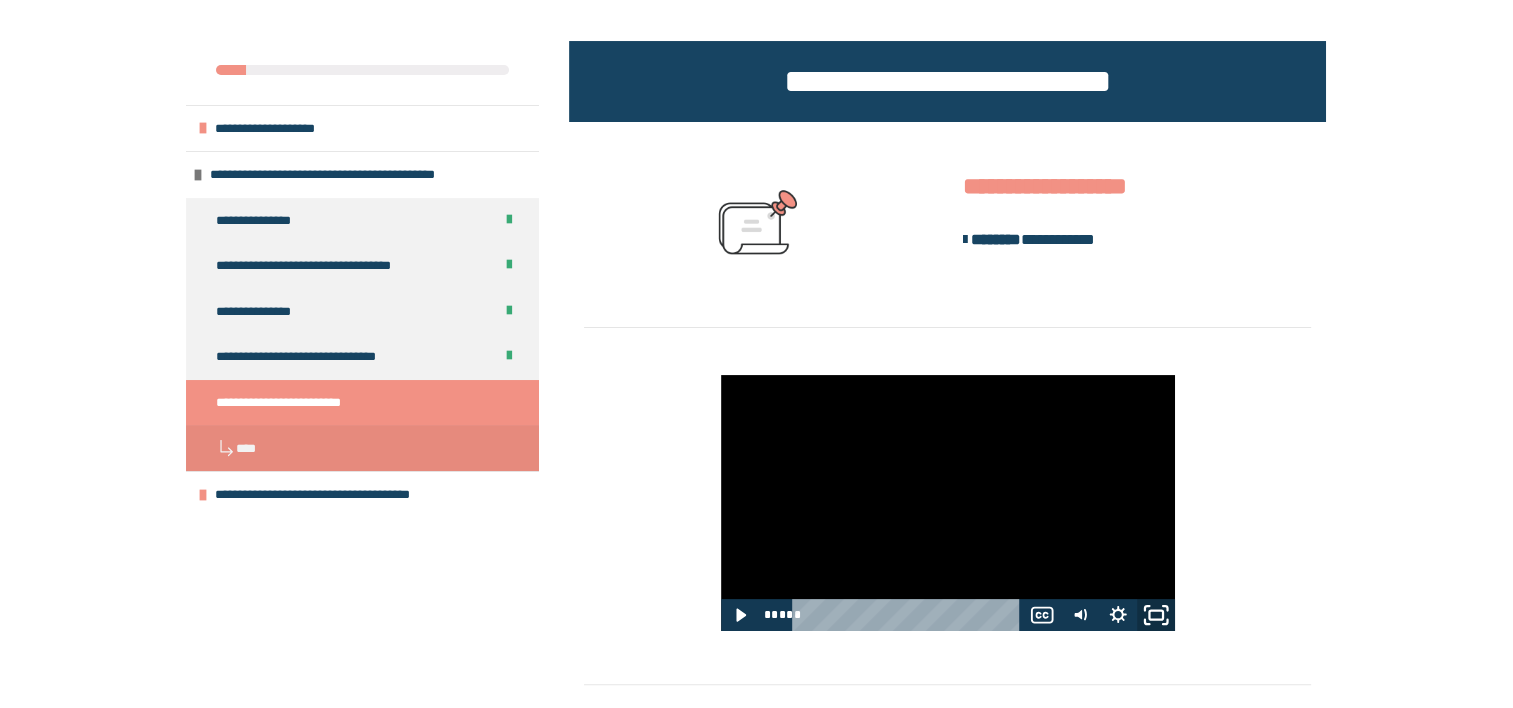 click 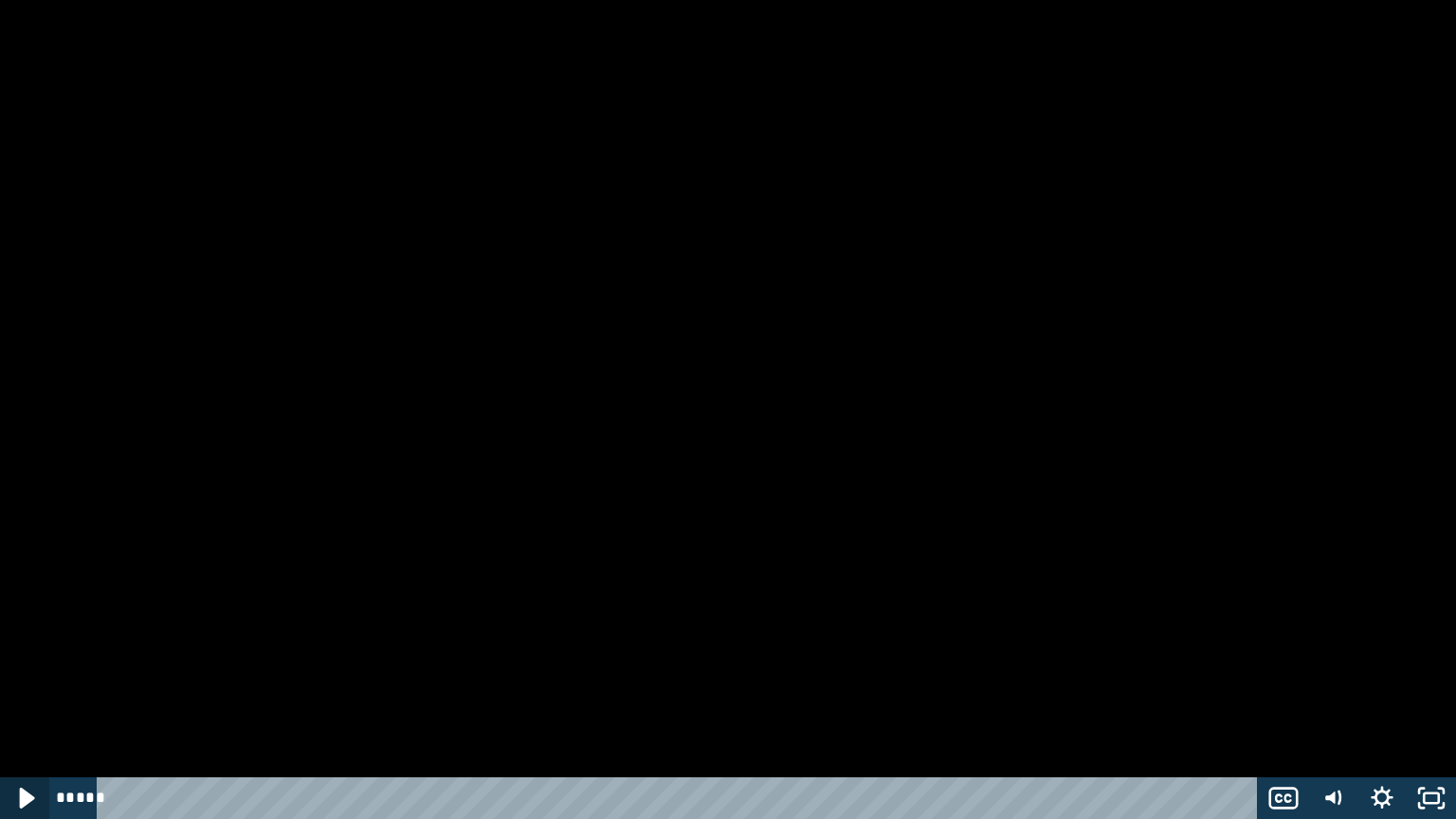 drag, startPoint x: 15, startPoint y: 805, endPoint x: 2, endPoint y: 818, distance: 18.38478 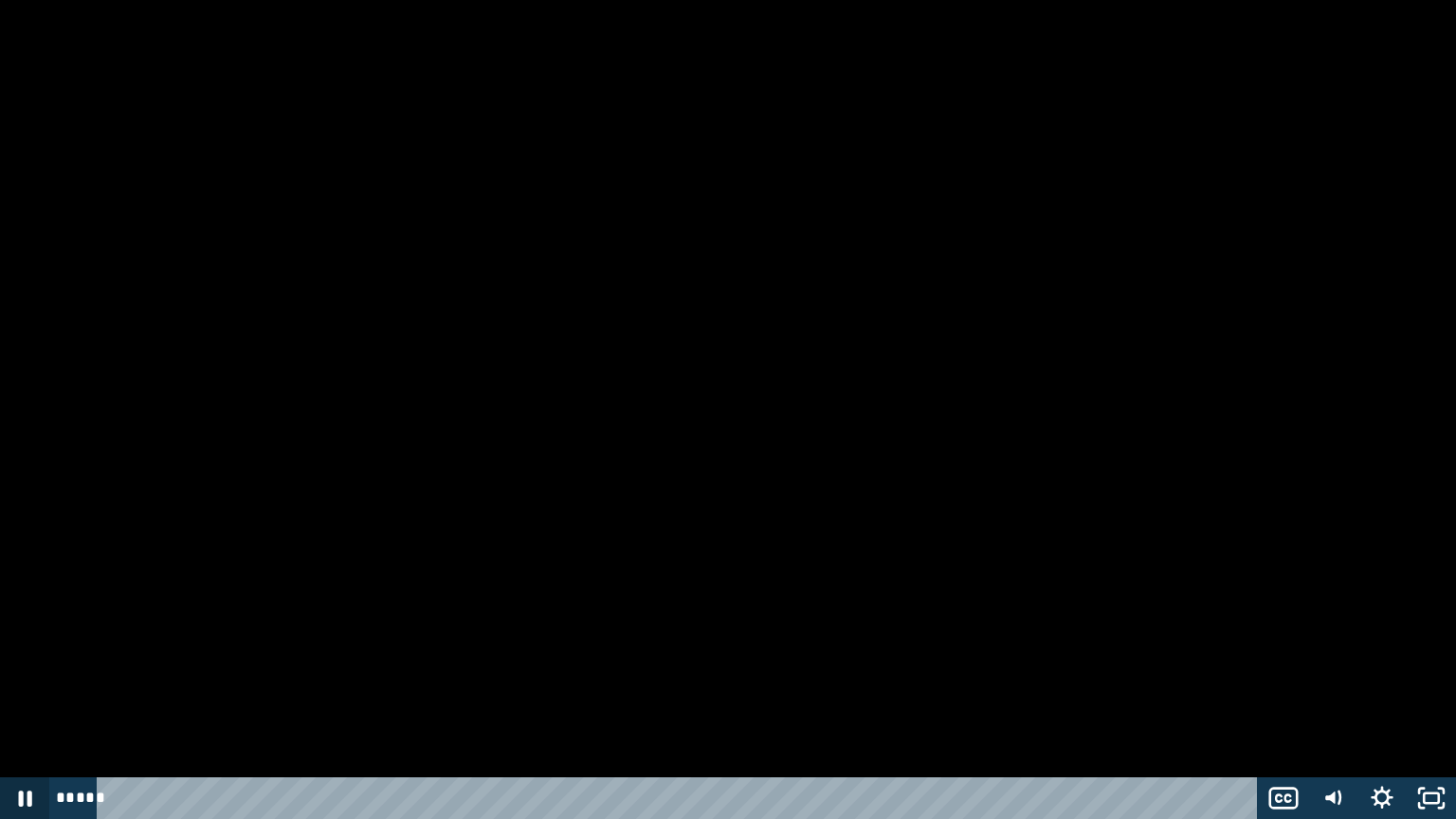 type 